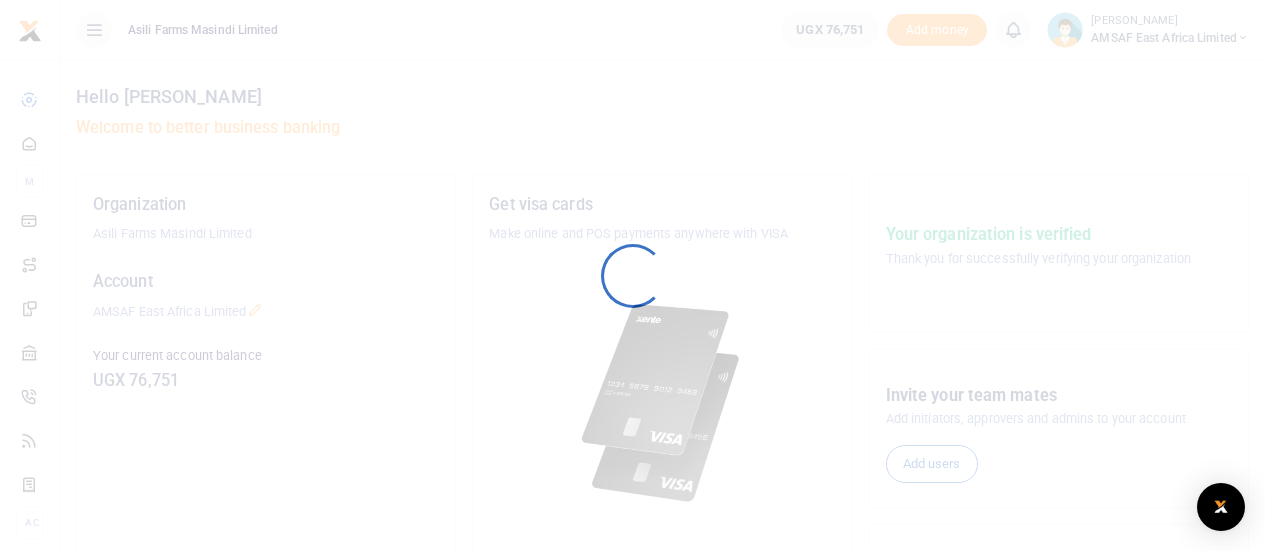 scroll, scrollTop: 0, scrollLeft: 0, axis: both 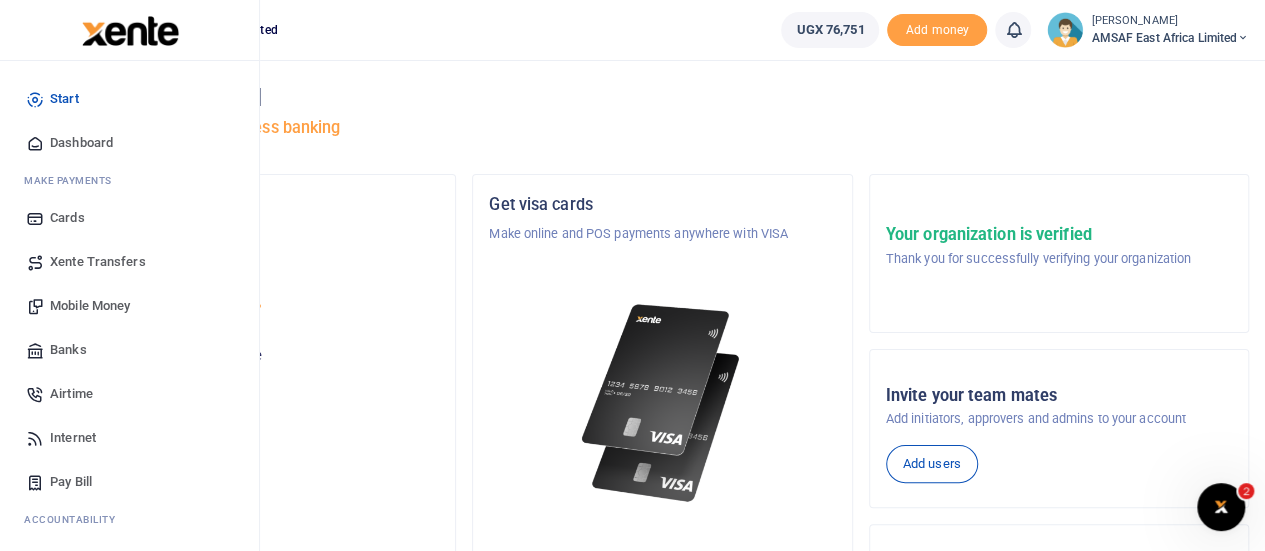 click on "Banks" at bounding box center [68, 350] 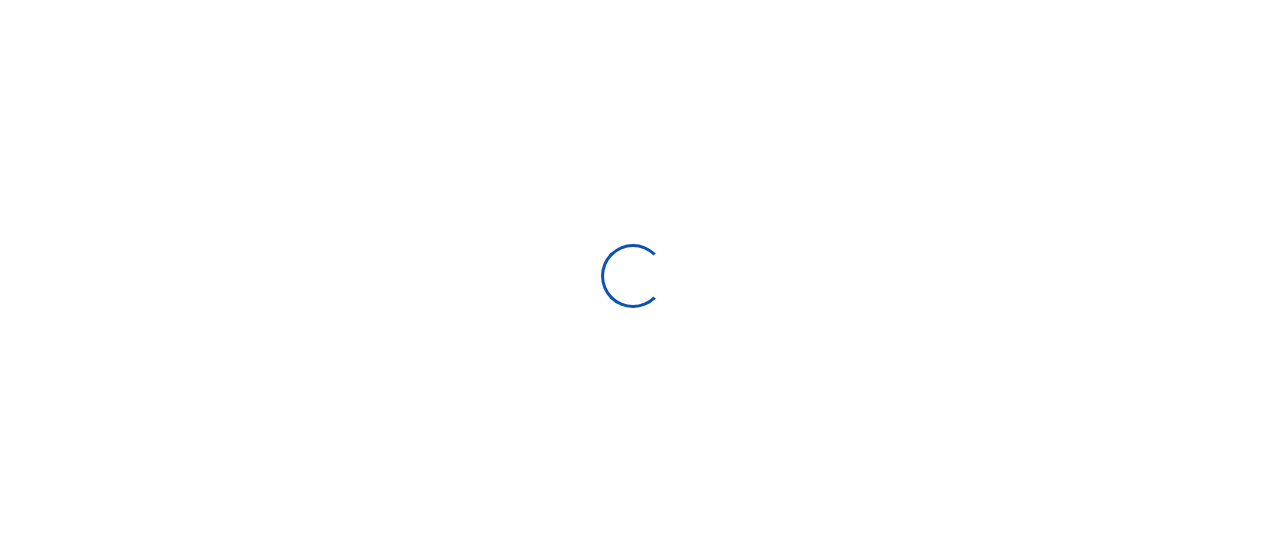 scroll, scrollTop: 0, scrollLeft: 0, axis: both 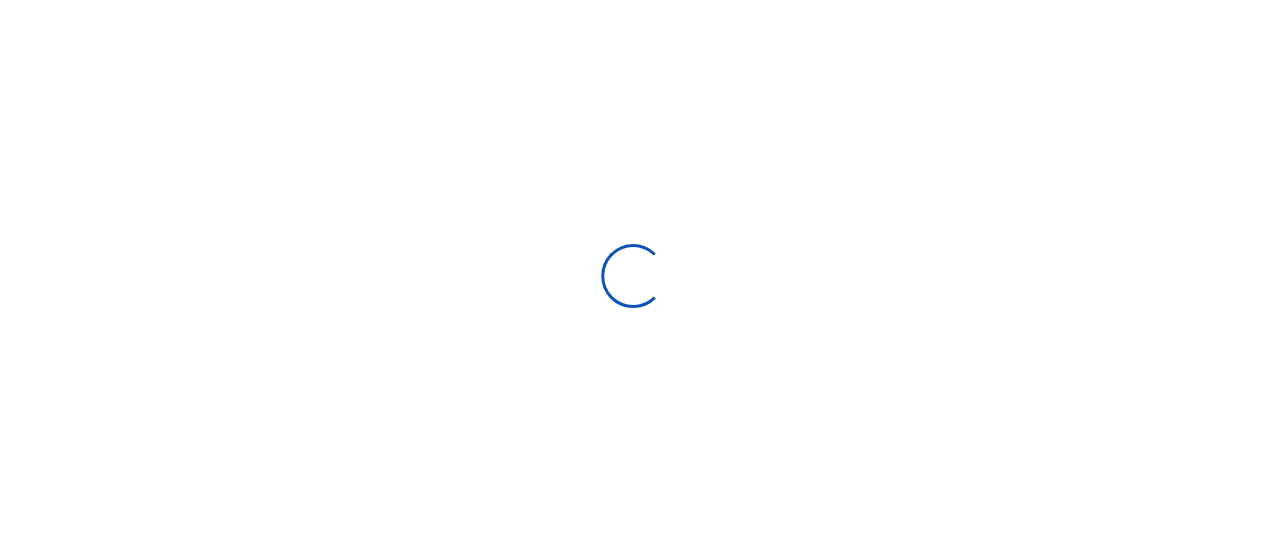 select 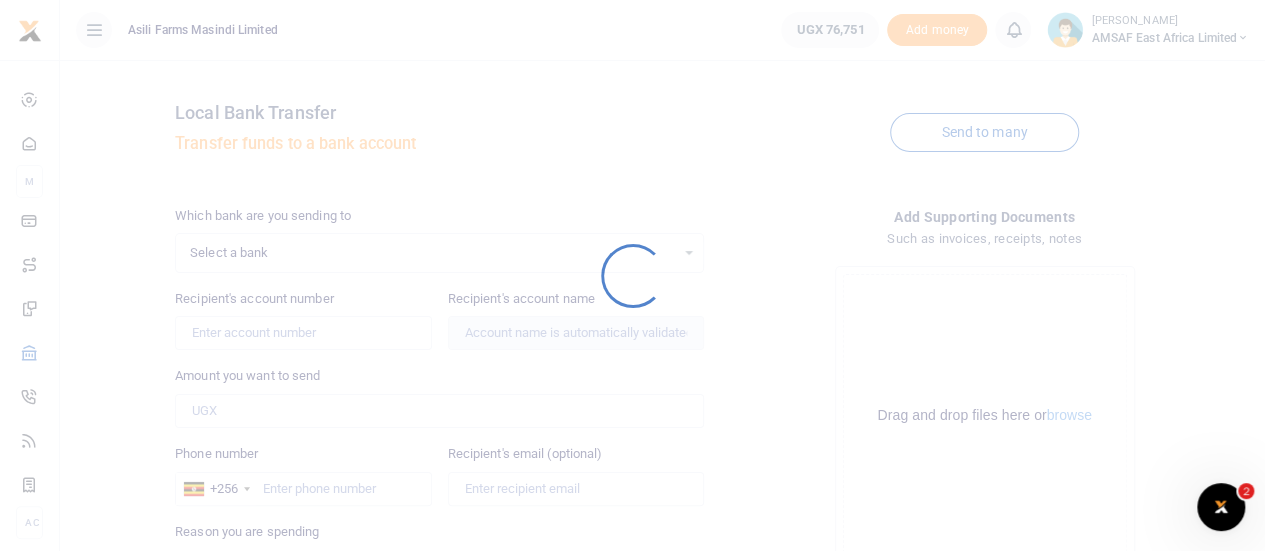 scroll, scrollTop: 0, scrollLeft: 0, axis: both 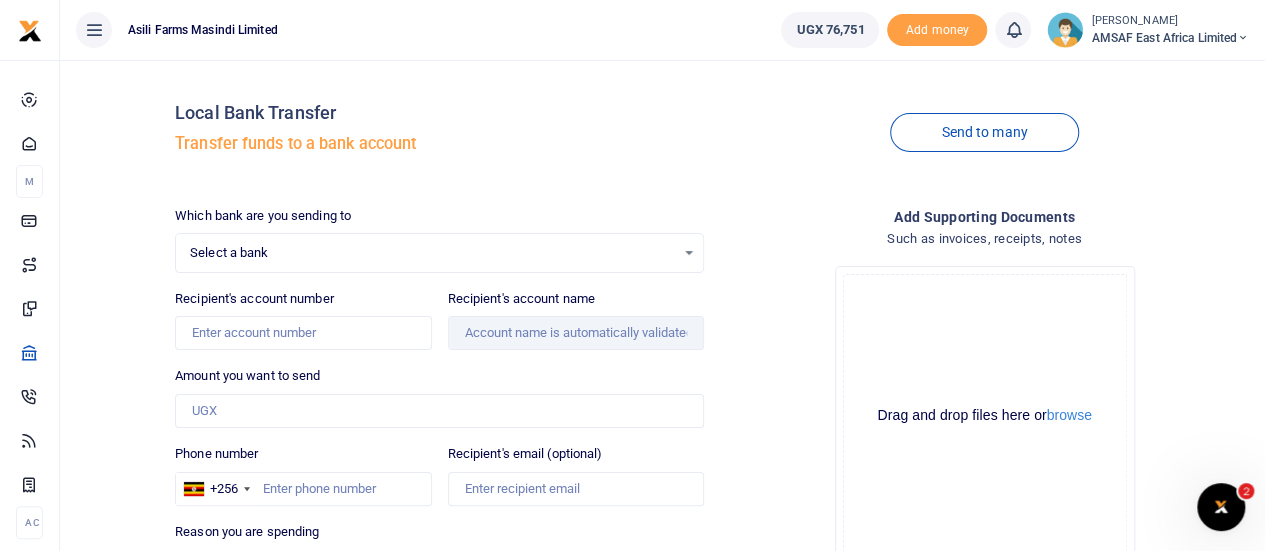 click on "Select a bank" at bounding box center (432, 253) 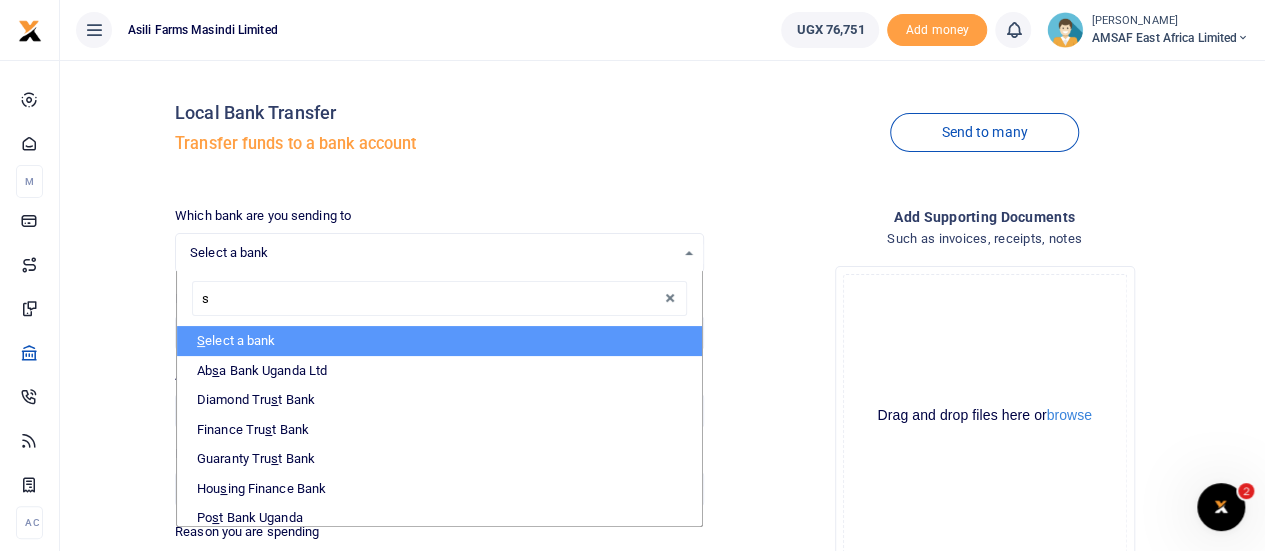 type on "st" 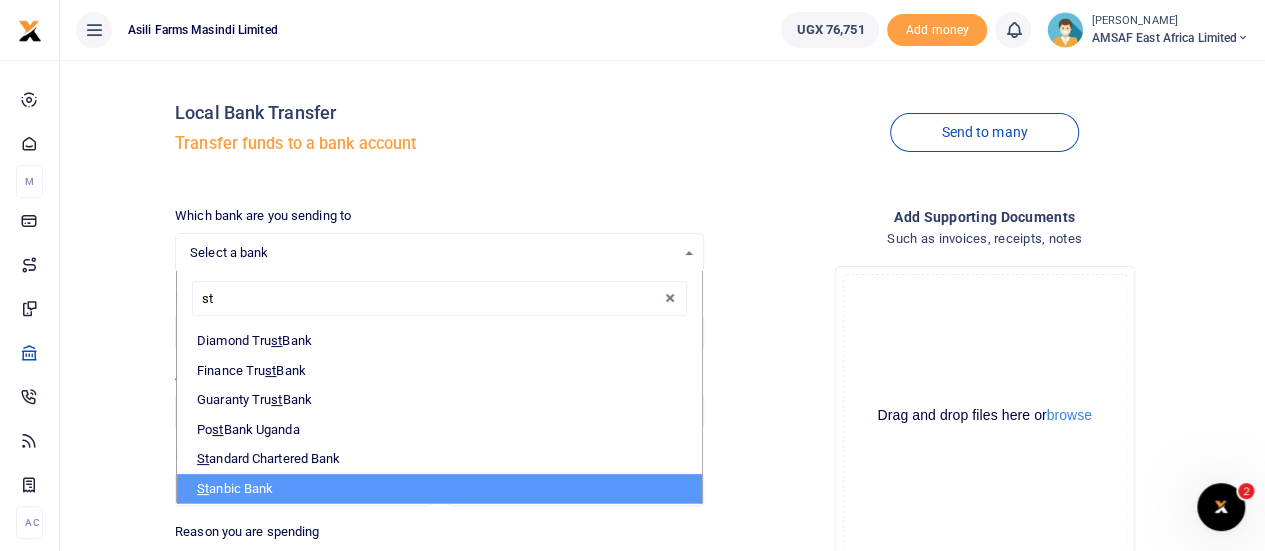 click on "St anbic Bank" at bounding box center [439, 489] 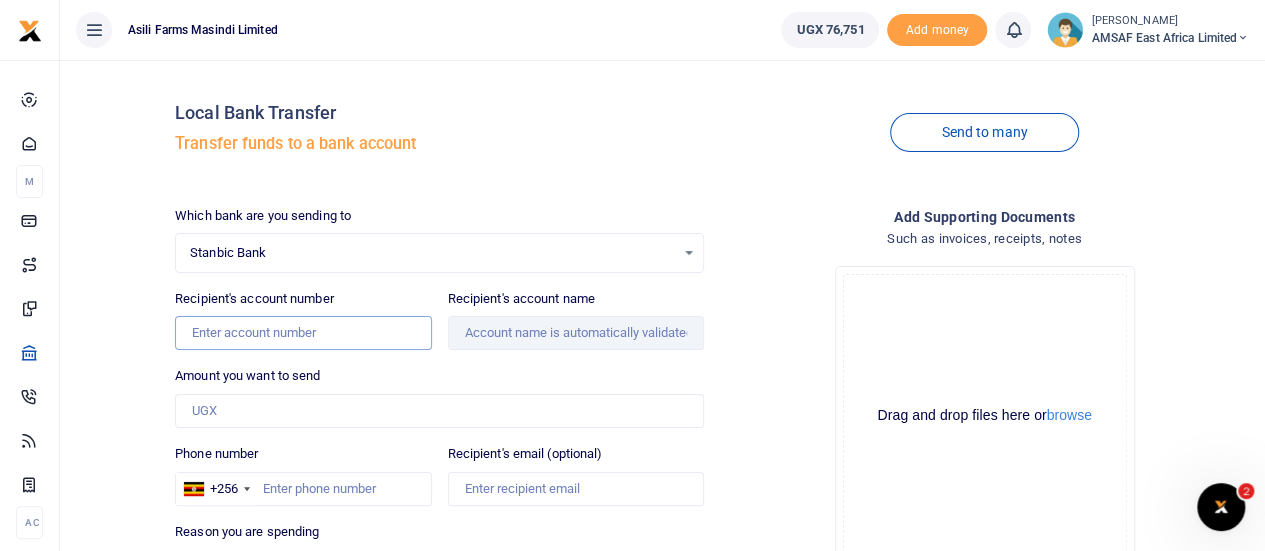 click on "Recipient's account number" at bounding box center [303, 333] 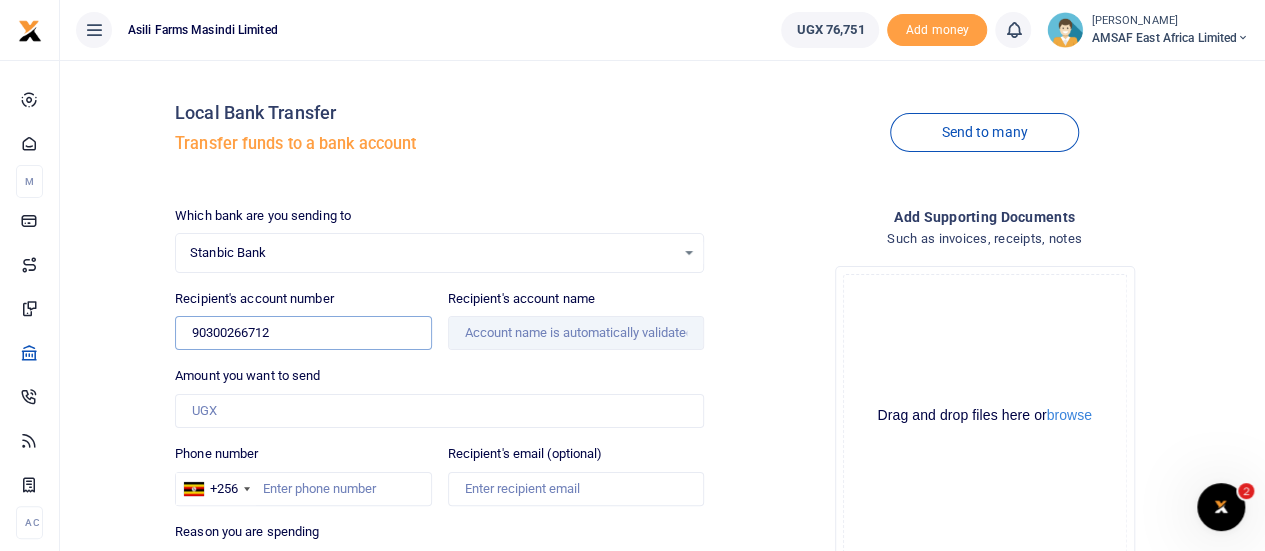 type on "90300266712" 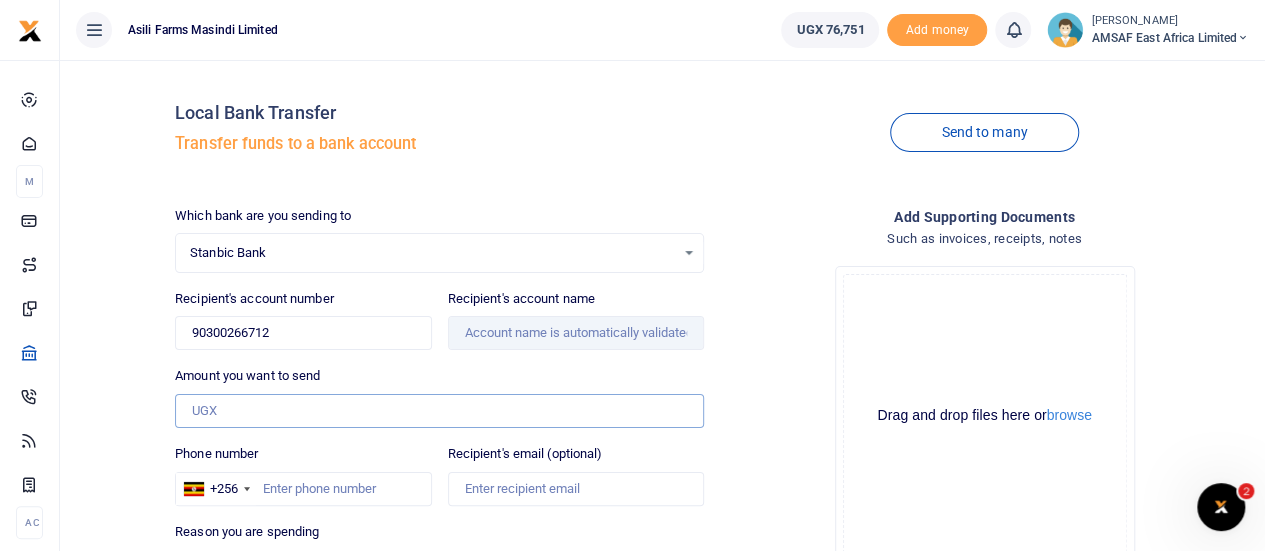 click on "Amount you want to send" at bounding box center [439, 411] 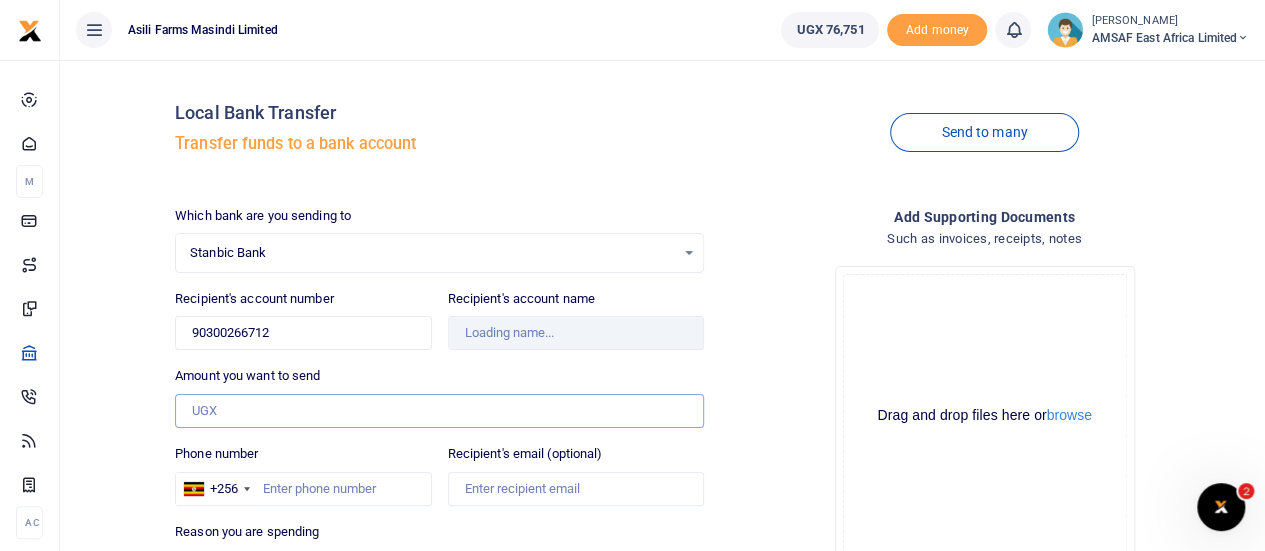 type on "300,000" 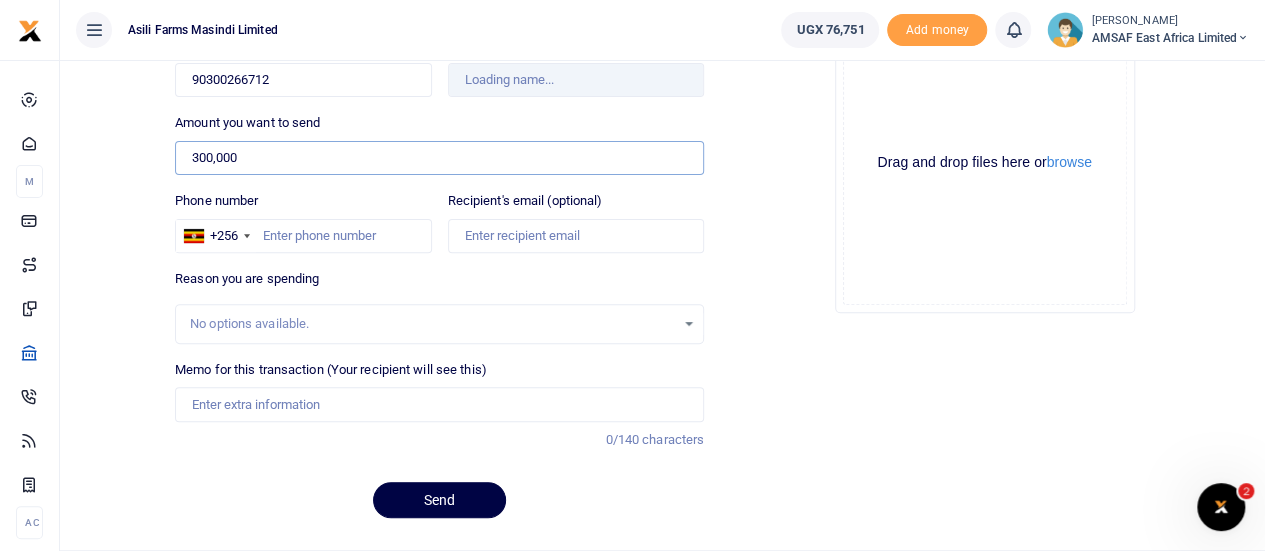 scroll, scrollTop: 299, scrollLeft: 0, axis: vertical 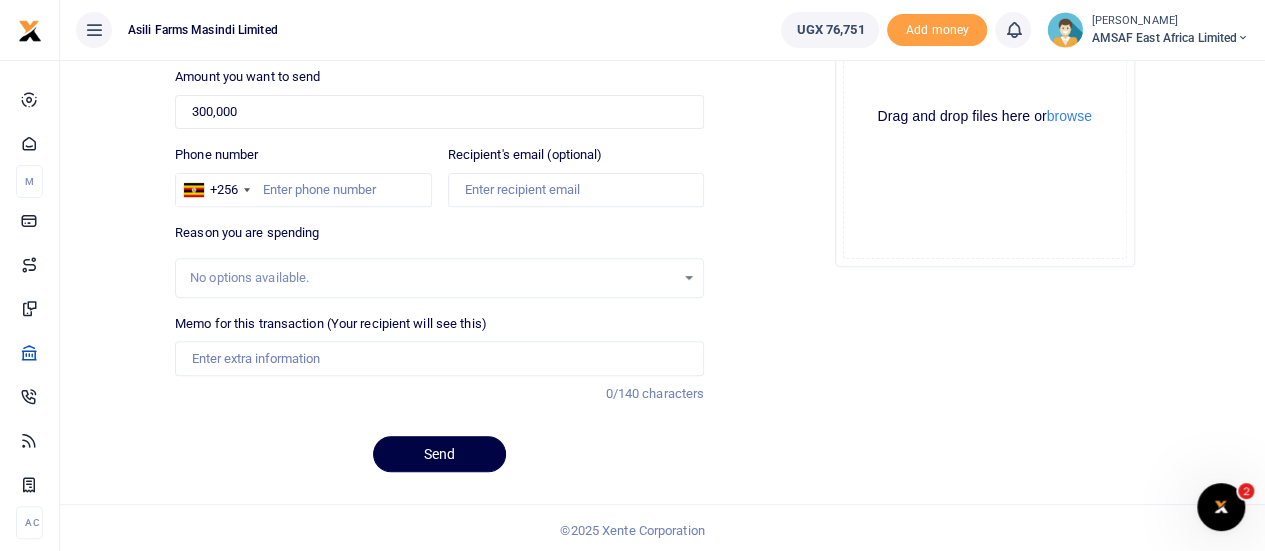 click on "No options available." at bounding box center [439, 278] 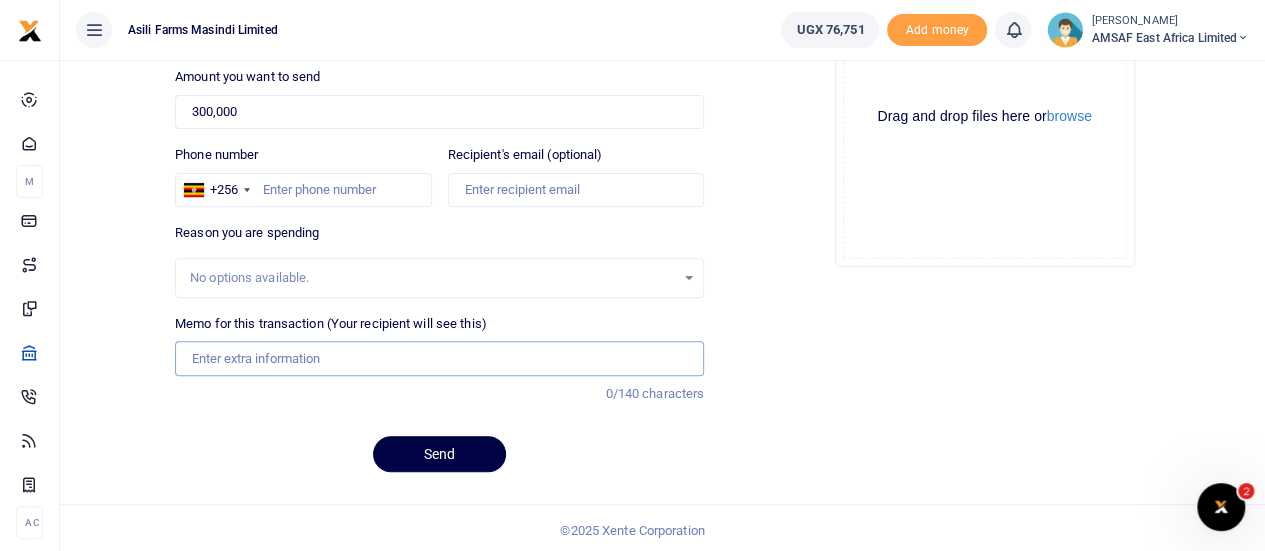 click on "Memo for this transaction (Your recipient will see this)" at bounding box center [439, 358] 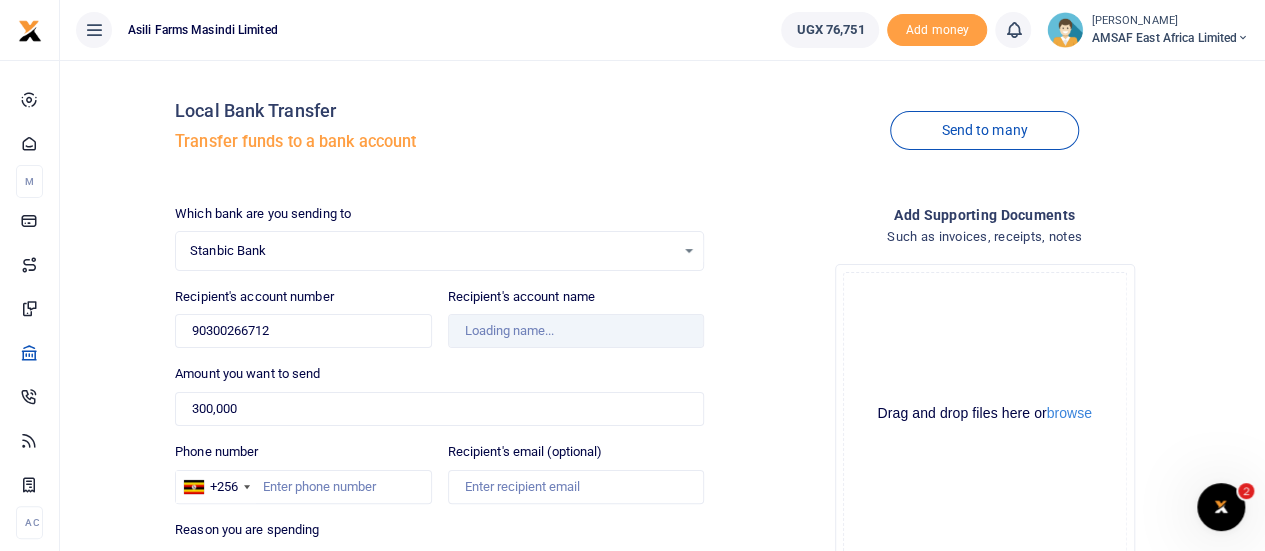 scroll, scrollTop: 0, scrollLeft: 0, axis: both 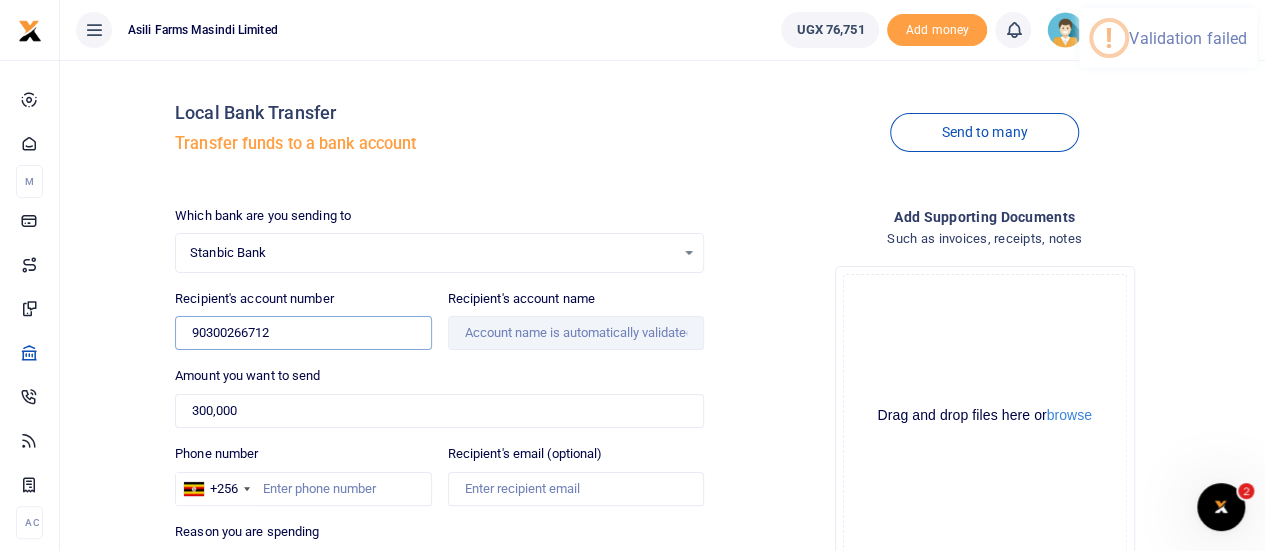 click on "90300266712" at bounding box center [303, 333] 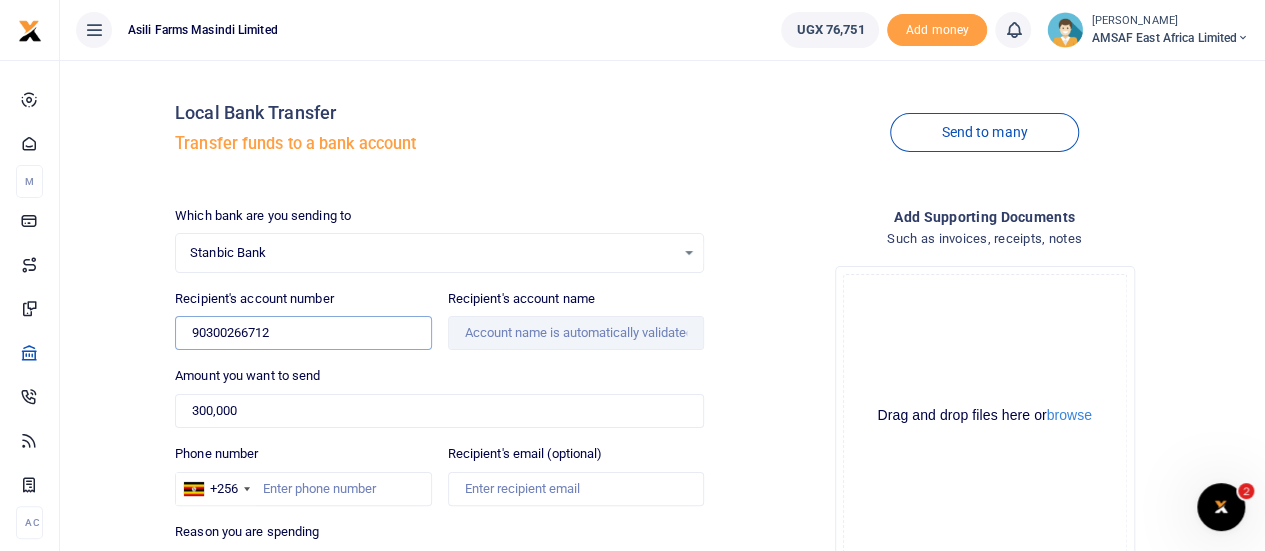 click on "90300266712" at bounding box center [303, 333] 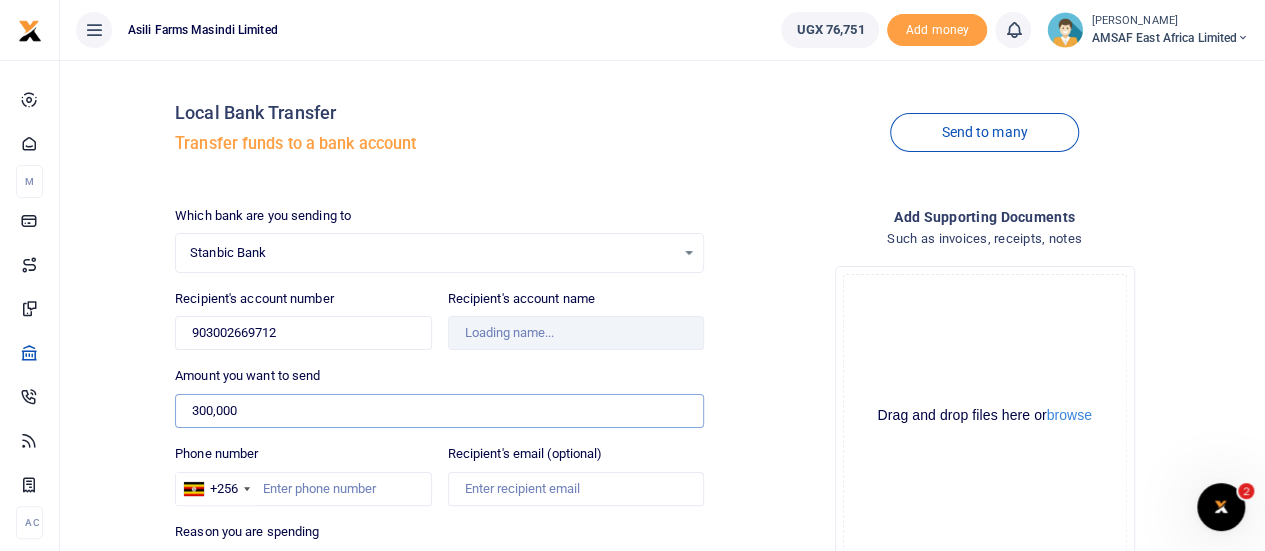 click on "300,000" at bounding box center (439, 411) 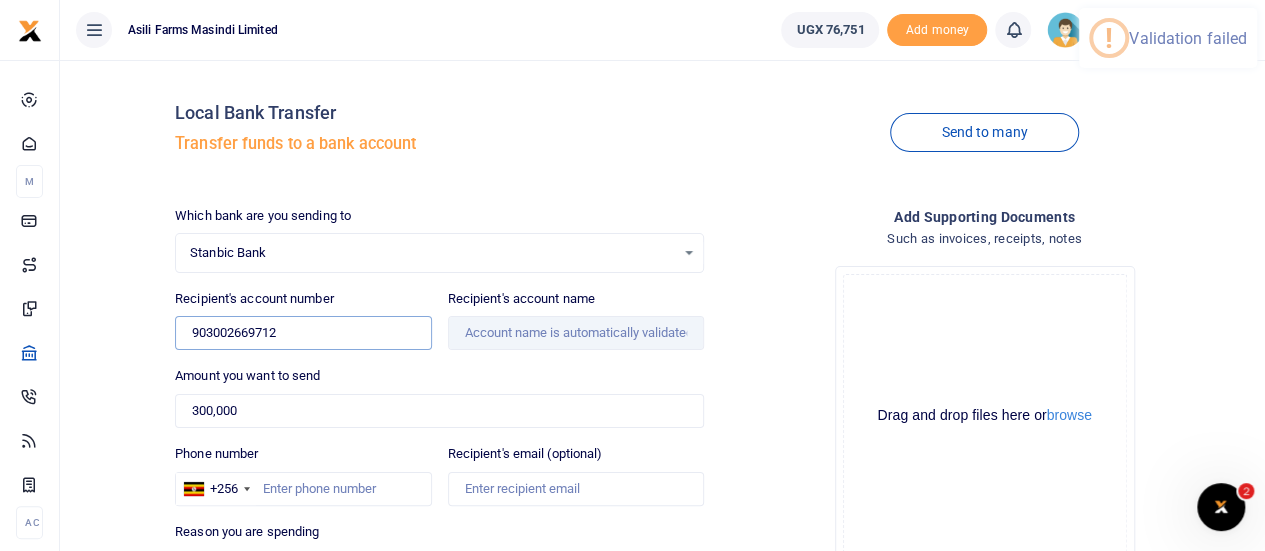 click on "903002669712" at bounding box center (303, 333) 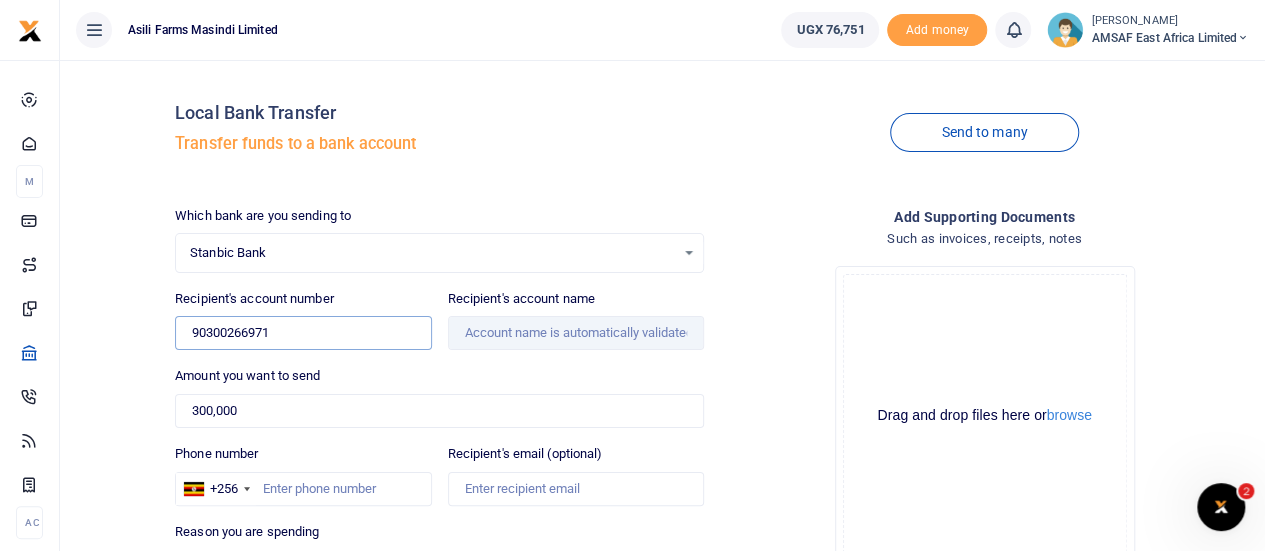 type on "903002669712" 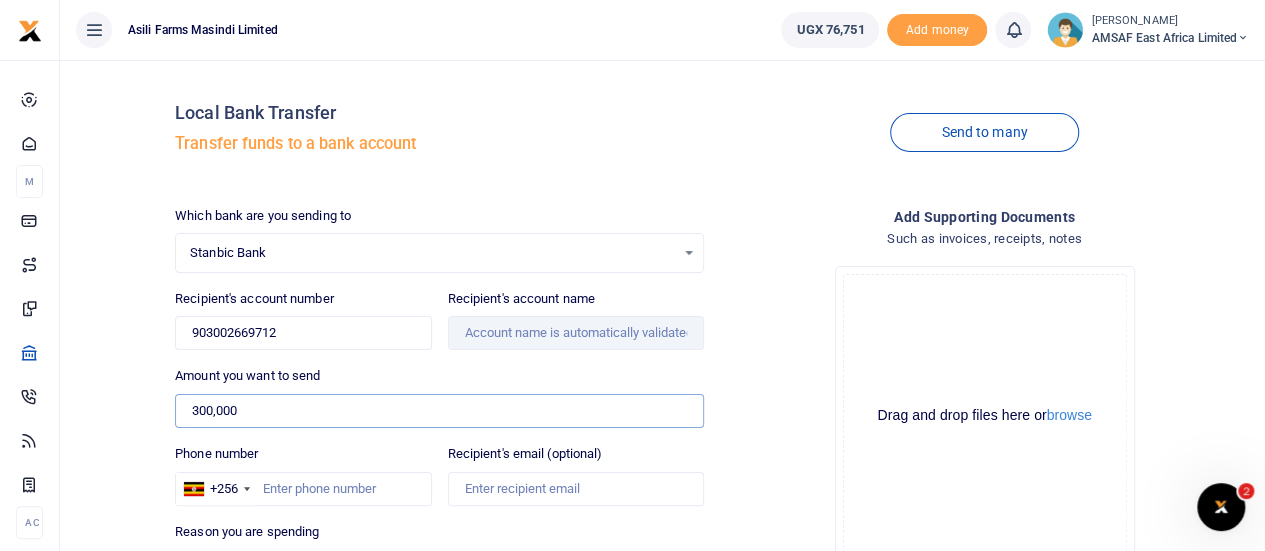 click on "300,000" at bounding box center (439, 411) 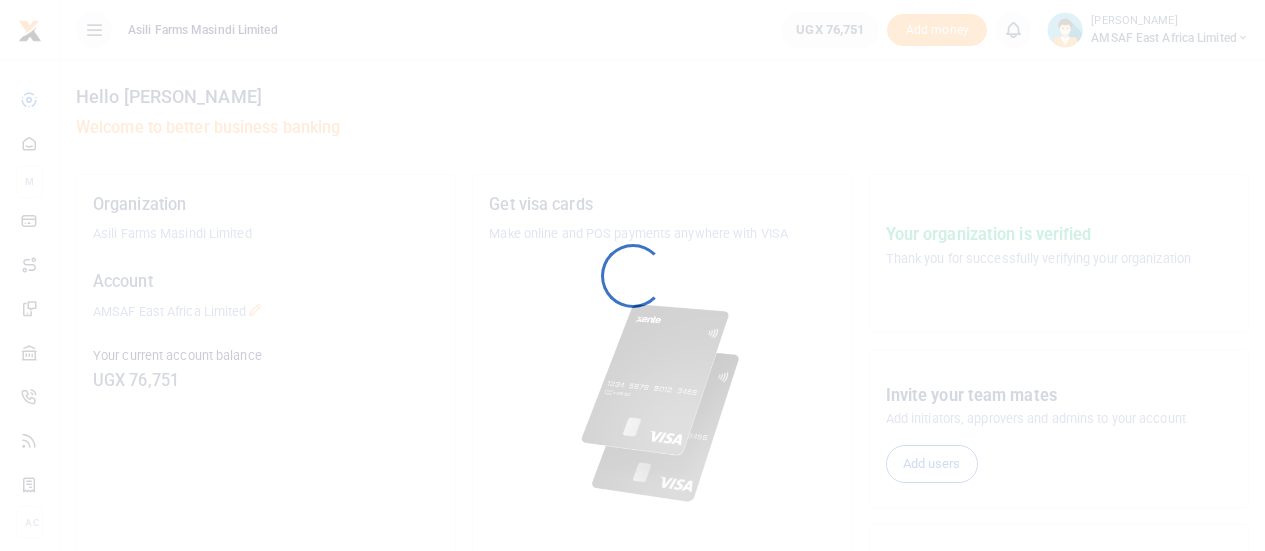 scroll, scrollTop: 0, scrollLeft: 0, axis: both 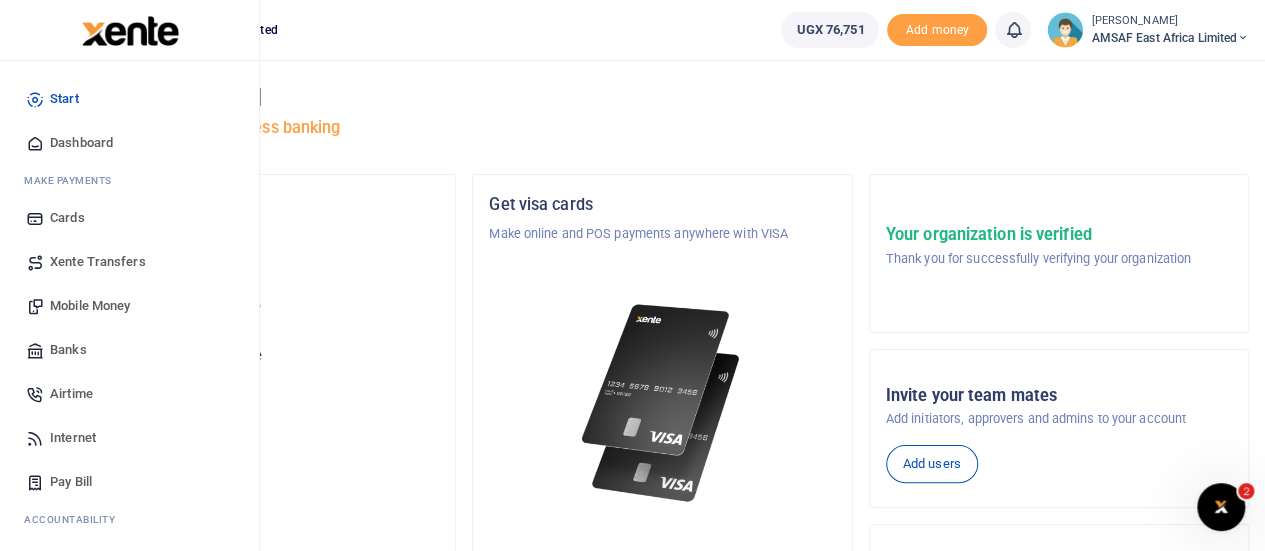 click on "Banks" at bounding box center [129, 350] 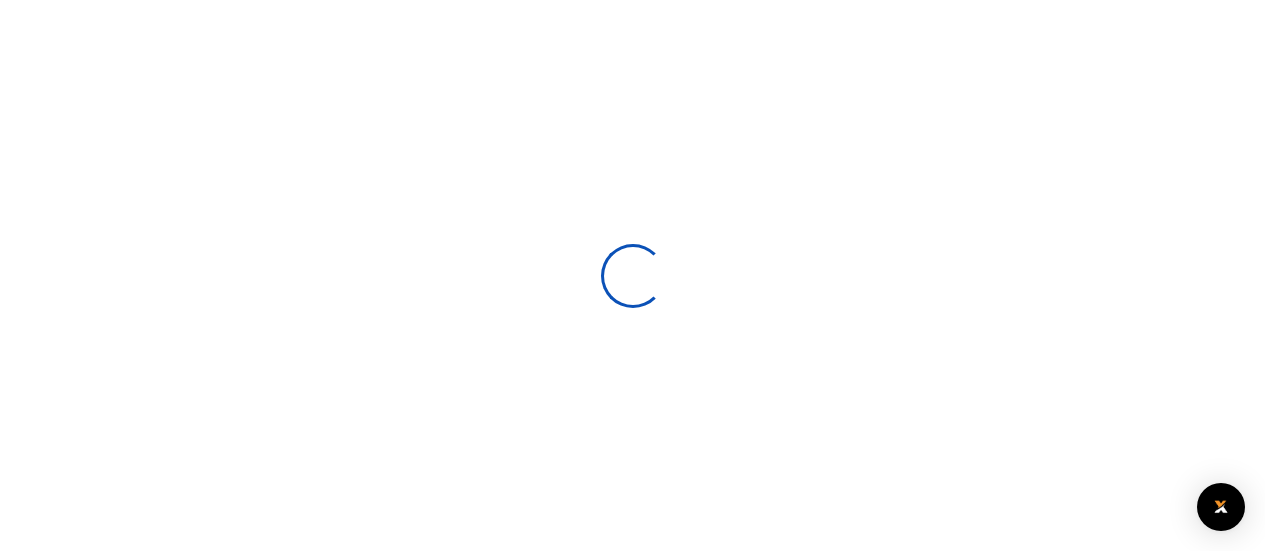 scroll, scrollTop: 0, scrollLeft: 0, axis: both 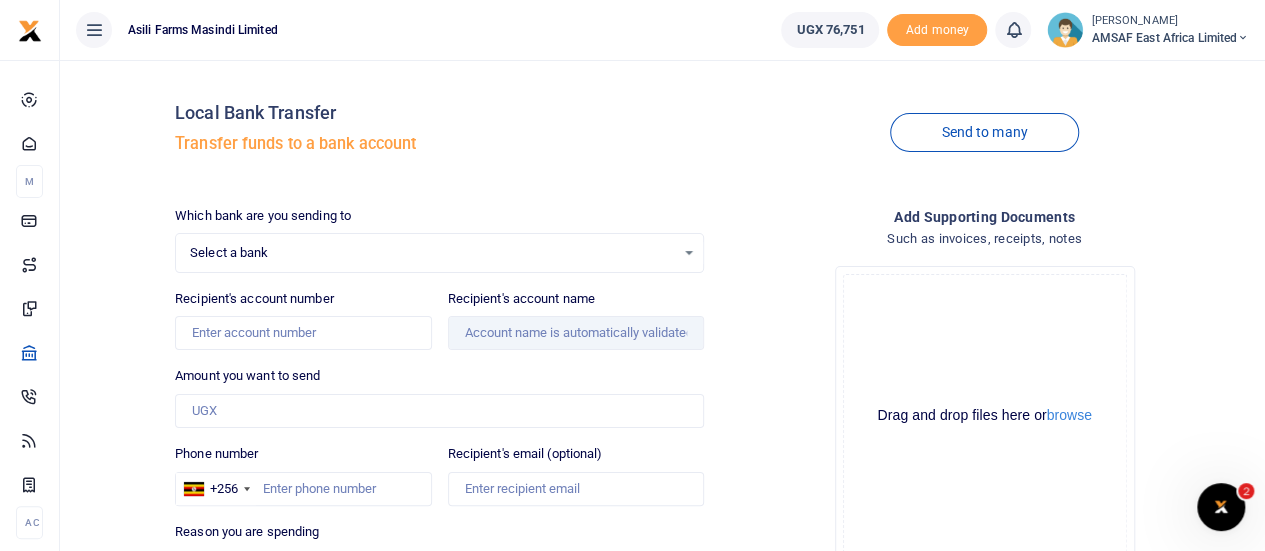 click on "Select a bank Select an option...
Select a bank
ABC Bank
Absa Bank Uganda Ltd
Bank of Africa
Bank of Baroda
Bank Of India
Cairo Bank Uganda
Centenary Bank
DFCU Bank
Diamond Trust Bank
Ecobank
EQUITY BANK UGANDALTD
EXIM Bank
Finance Trust Bank
Guaranty Trust Bank
Housing Finance Bank
I & M Bank Uganda Ltd
Kenya Commercial Bank
NCBA Bank
Opportunity Bank
Post Bank Uganda
Standard Chartered Bank
Stanbic Bank
Tropical Bank
United Bank for Africa
Uganda Development Bank
UGAFODE MFI" at bounding box center (439, 253) 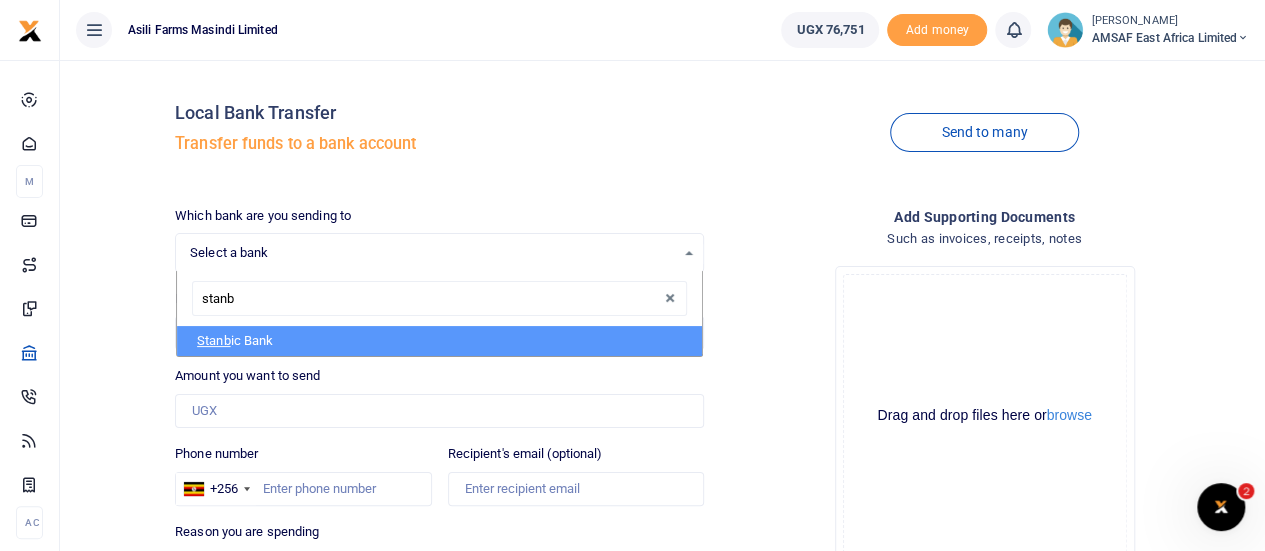type on "stanbi" 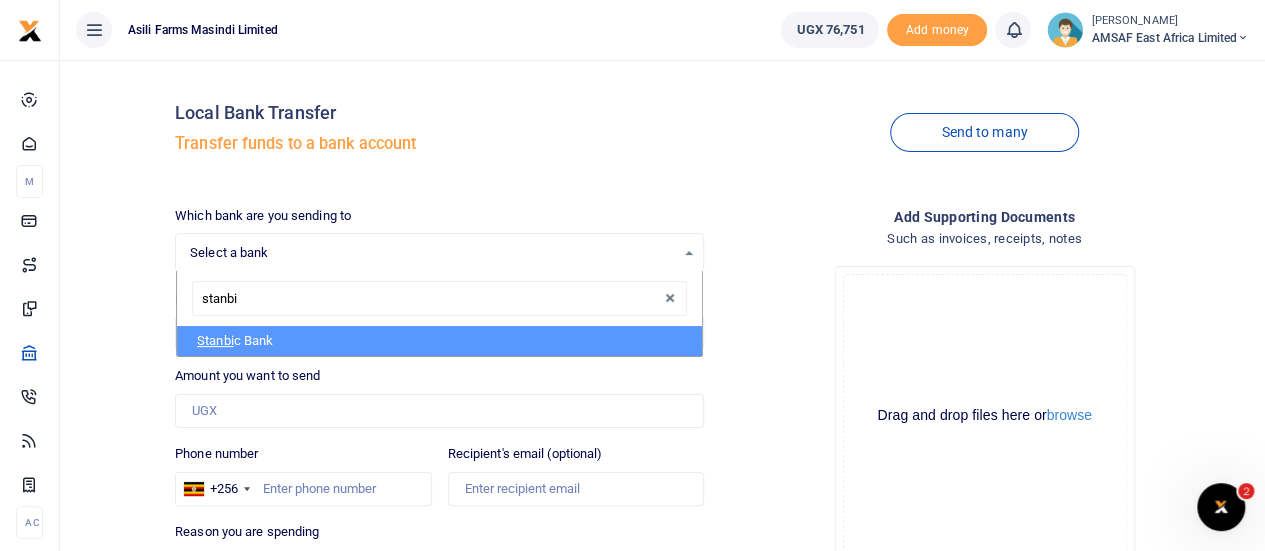 click on "Stanbi c Bank" at bounding box center (439, 341) 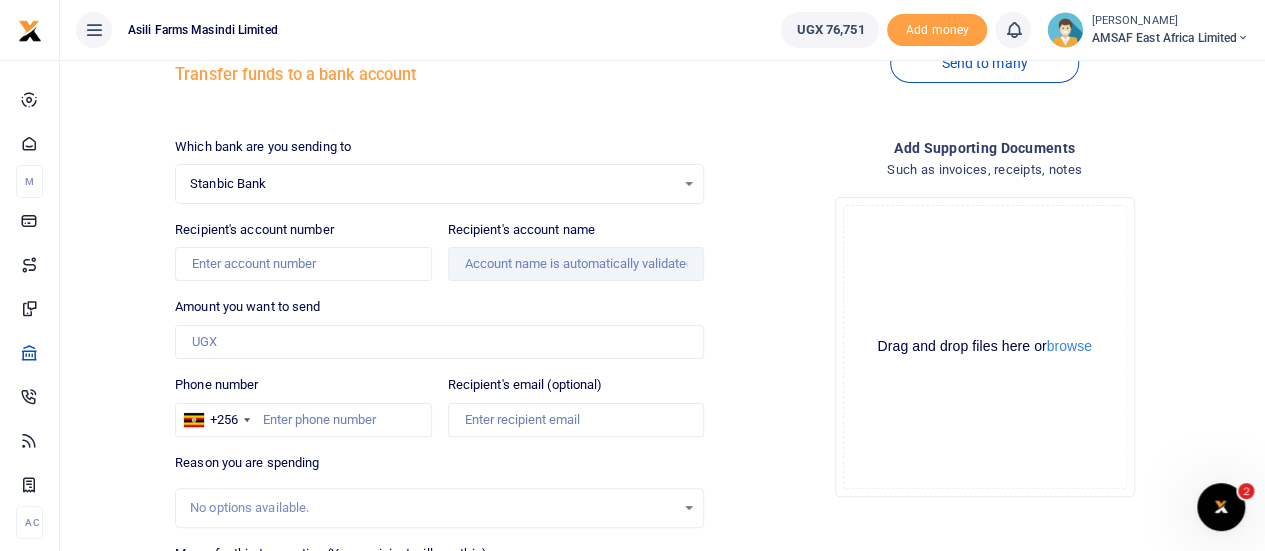 scroll, scrollTop: 100, scrollLeft: 0, axis: vertical 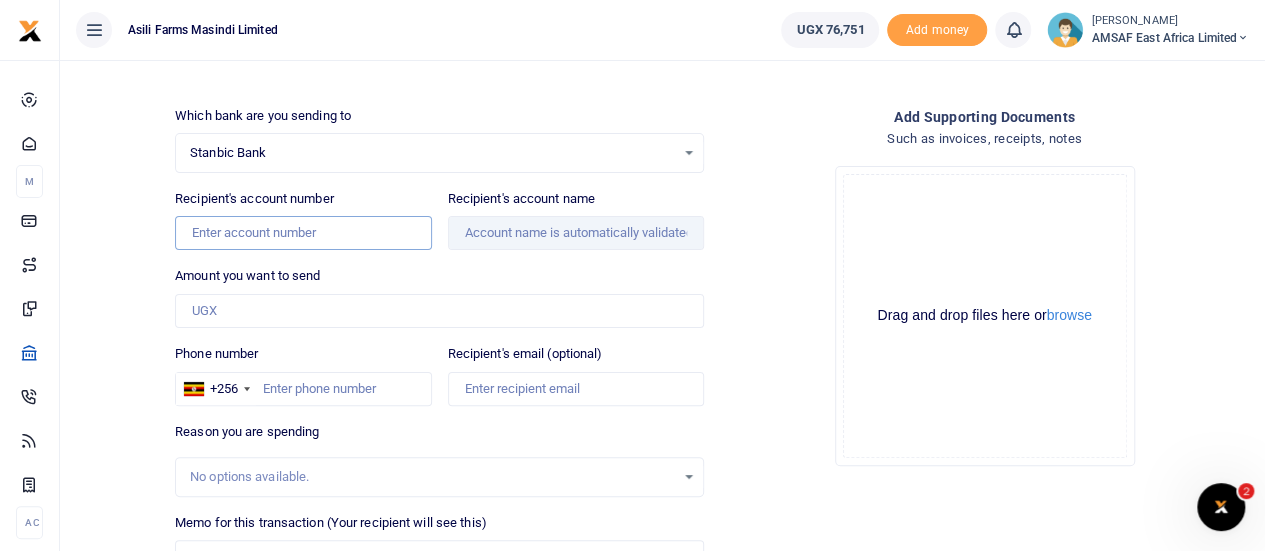 click on "Recipient's account number" at bounding box center [303, 233] 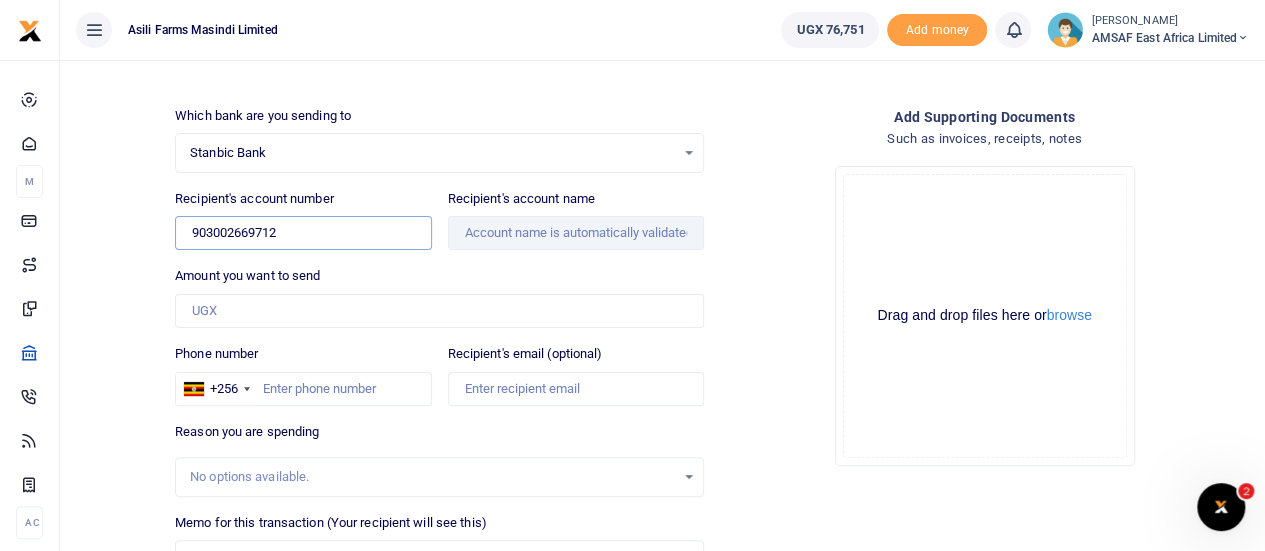 type on "903002669712" 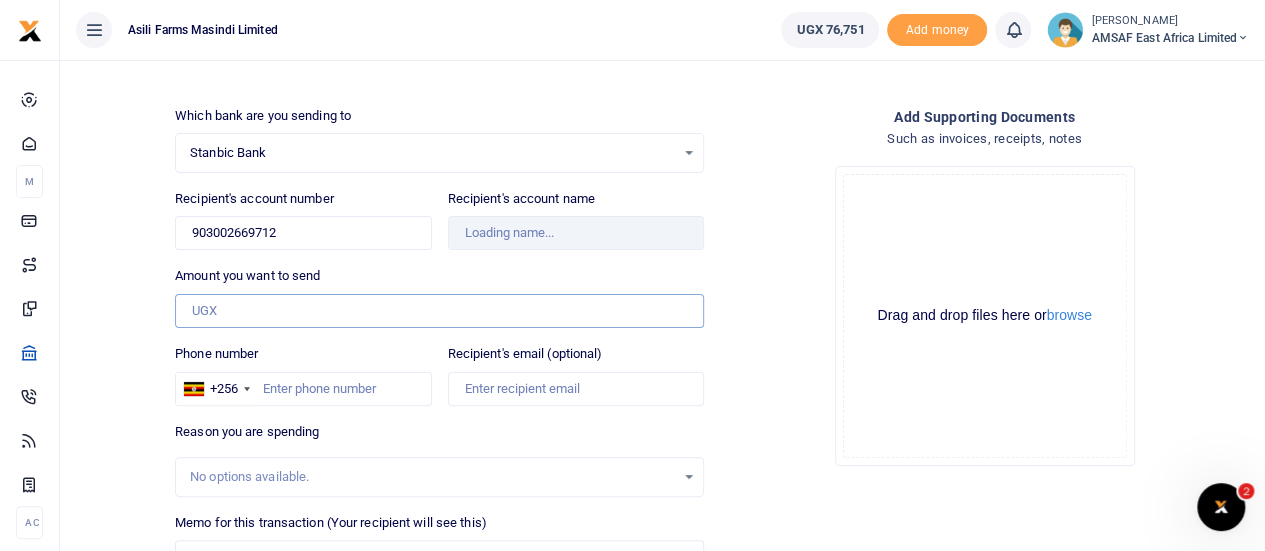 click on "Amount you want to send" at bounding box center [439, 311] 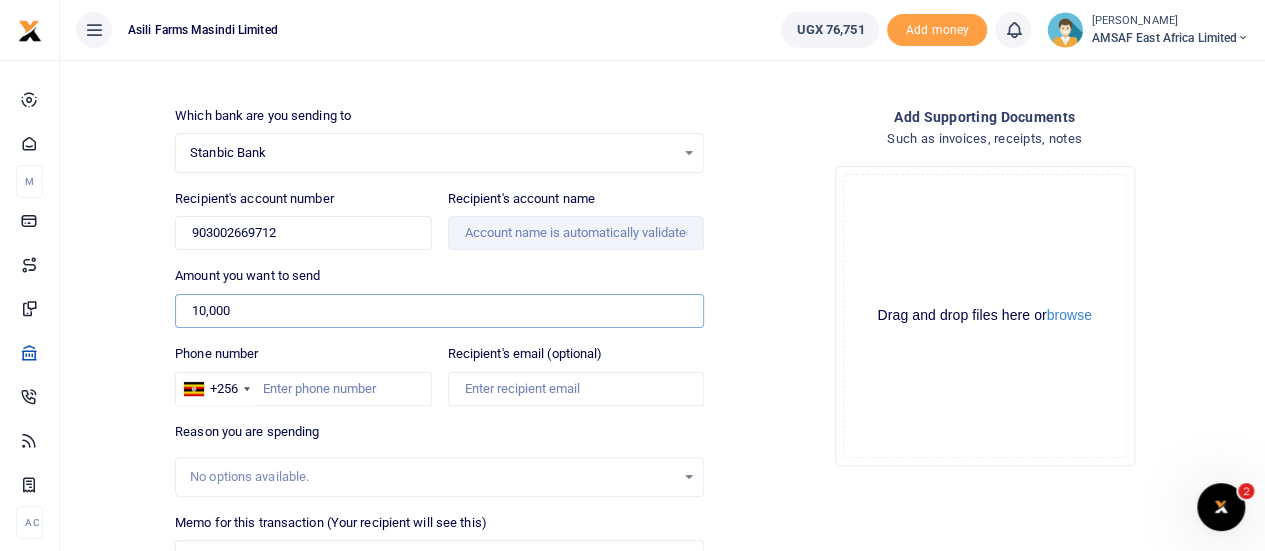 type on "10,000" 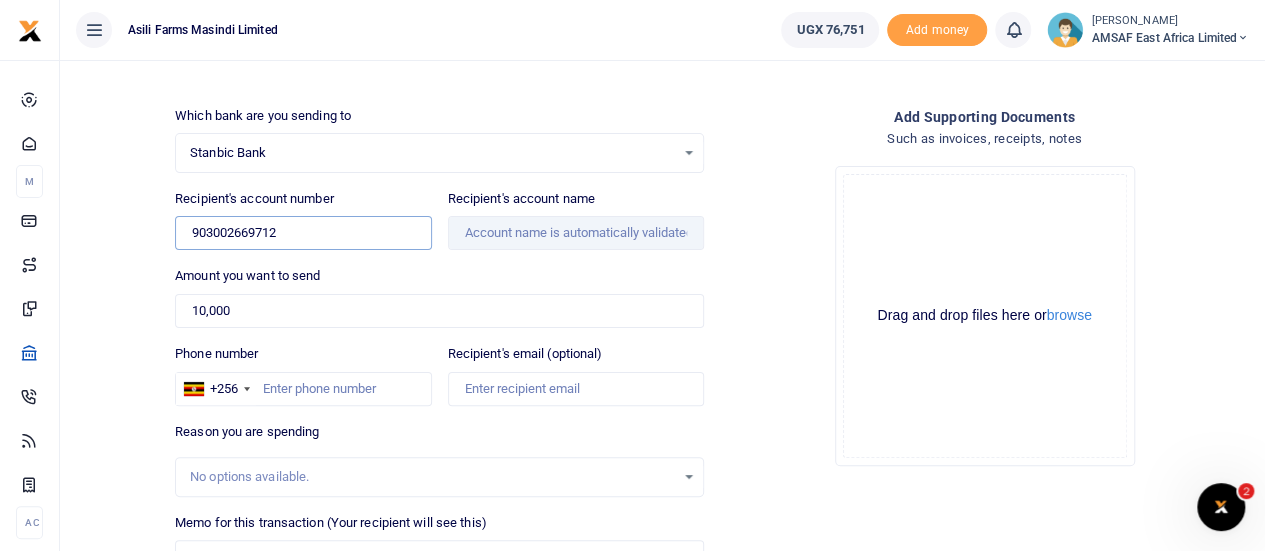 click on "903002669712" at bounding box center (303, 233) 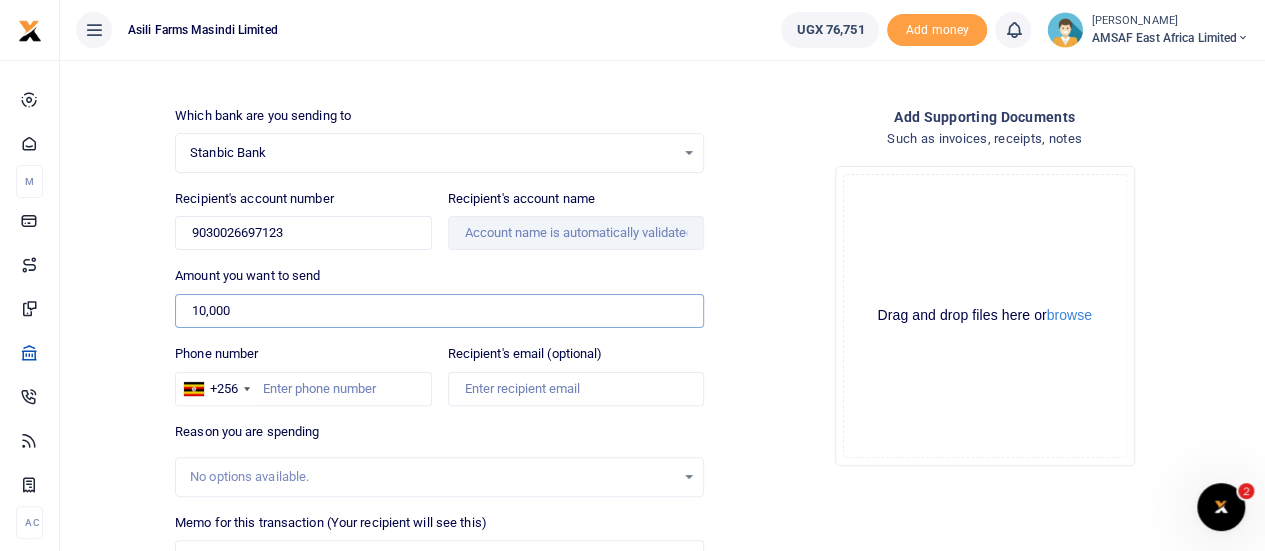 click on "10,000" at bounding box center [439, 311] 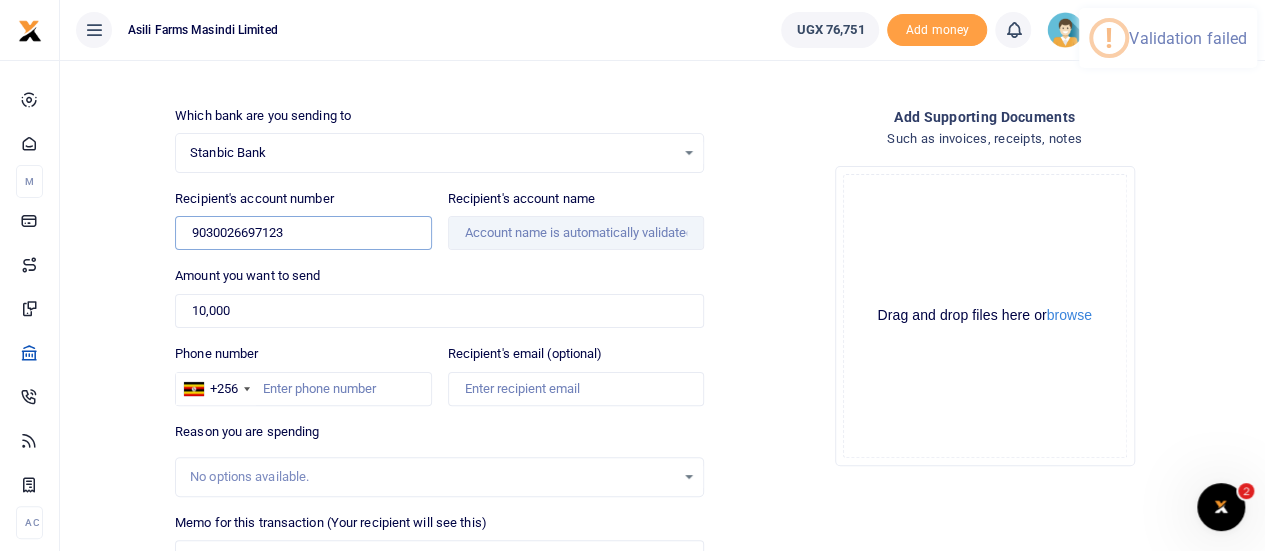 click on "9030026697123" at bounding box center [303, 233] 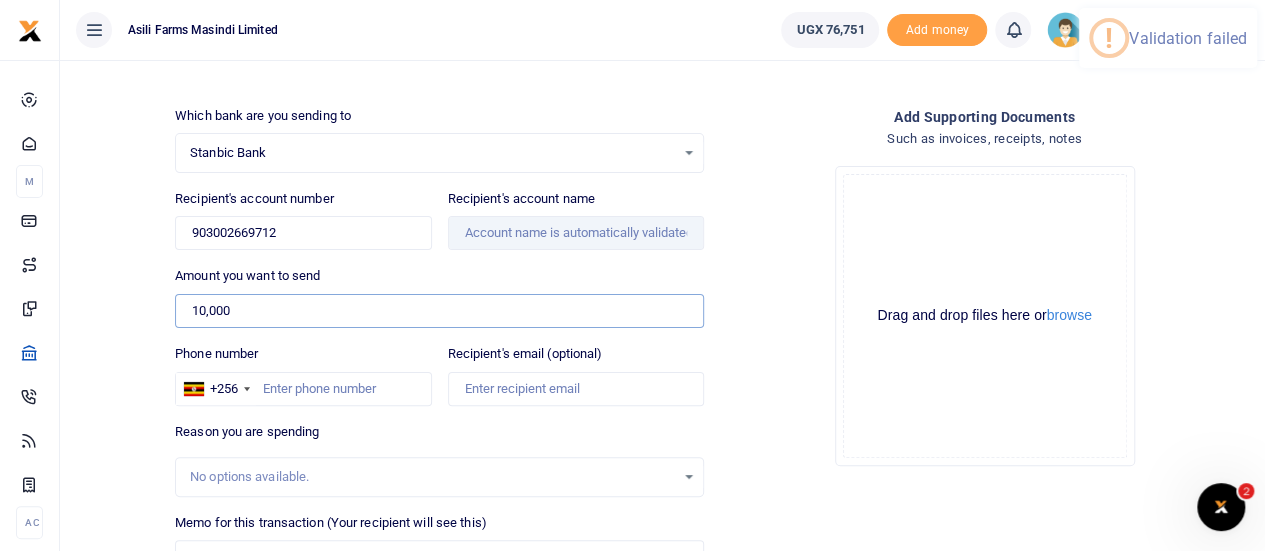 click on "10,000" at bounding box center [439, 311] 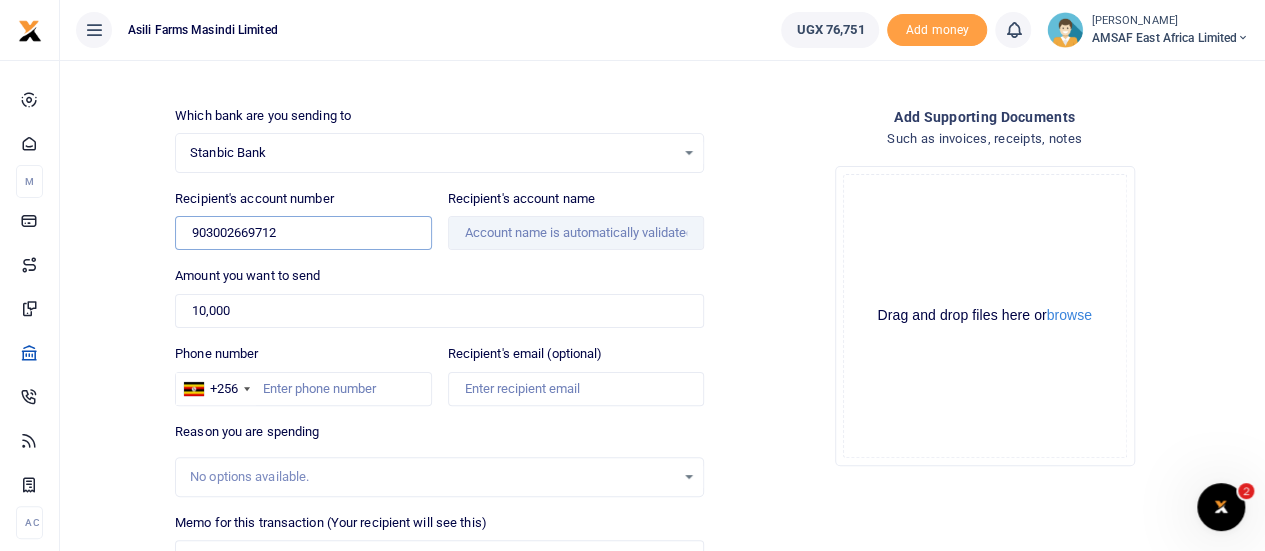 click on "903002669712" at bounding box center [303, 233] 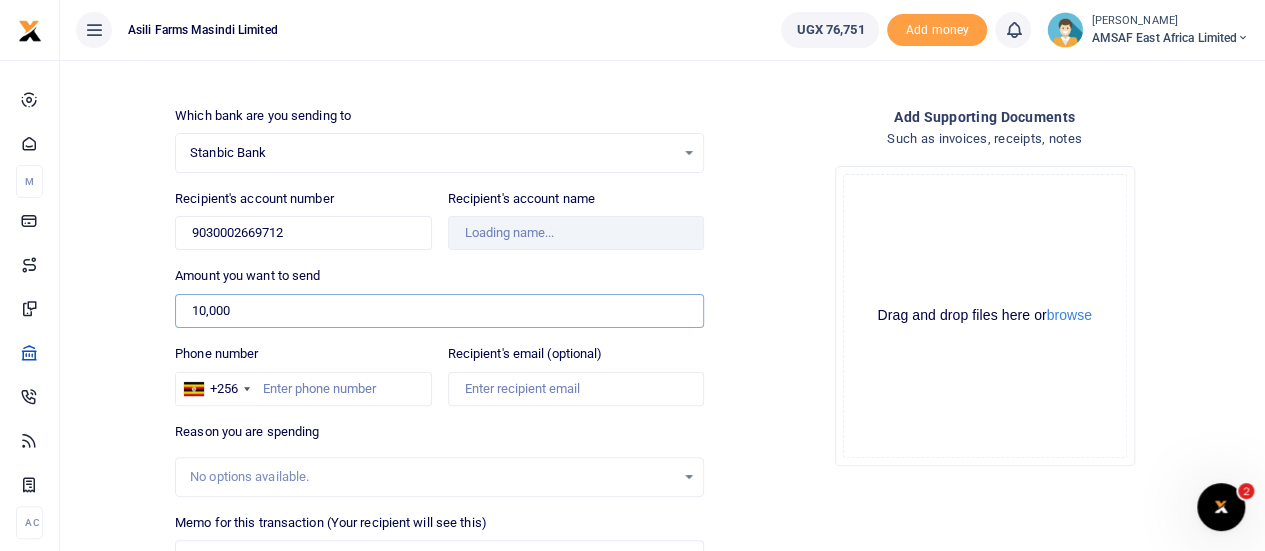 click on "10,000" at bounding box center (439, 311) 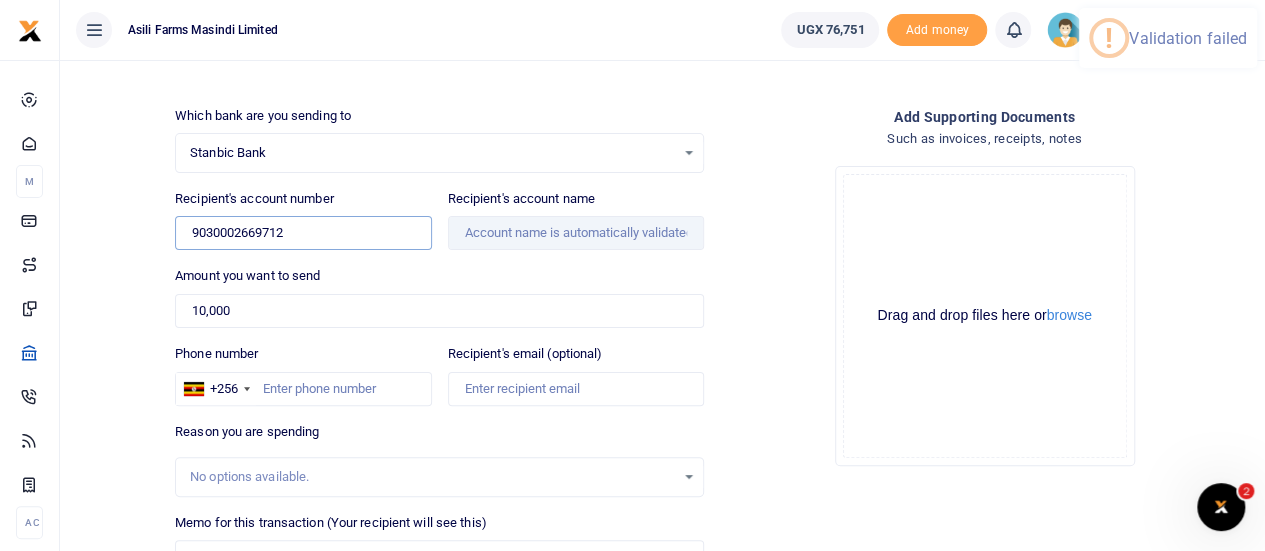 click on "9030002669712" at bounding box center [303, 233] 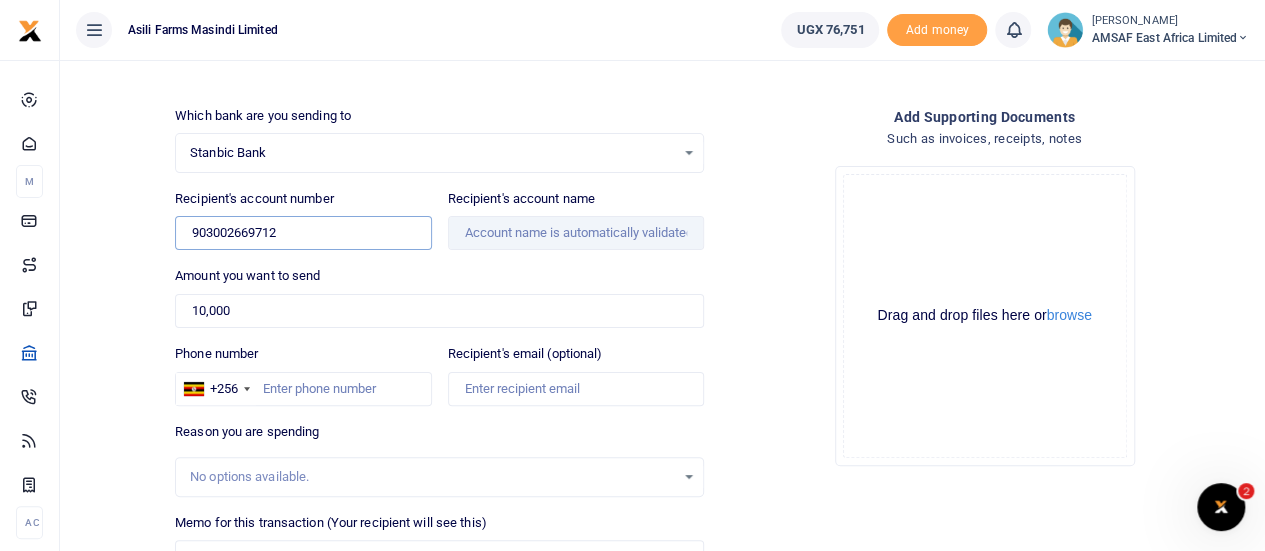 type on "903002669712" 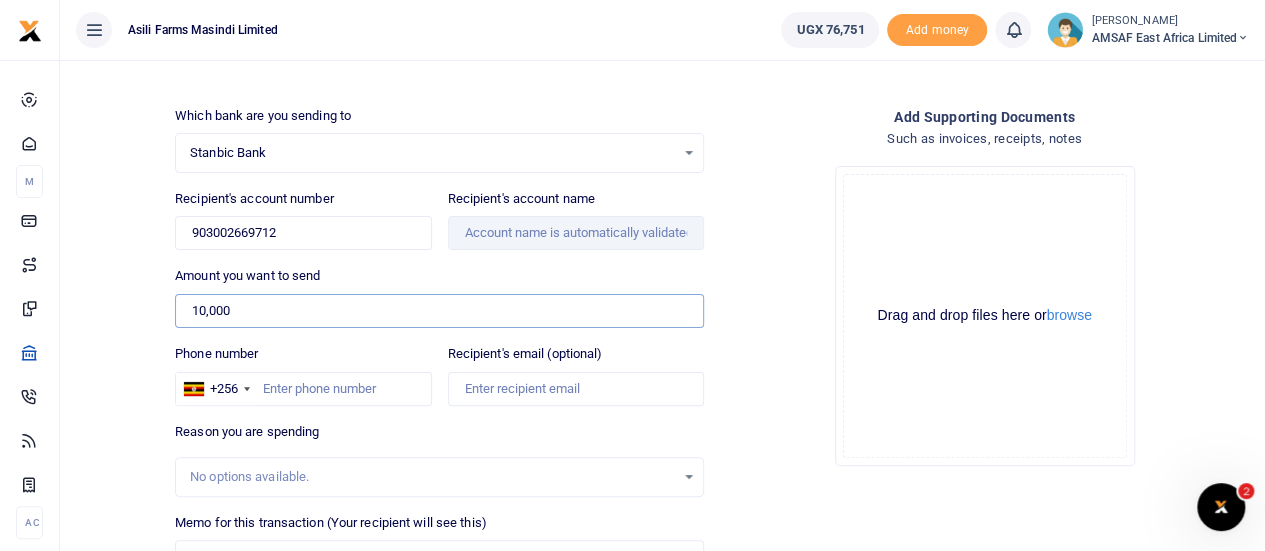 click on "10,000" at bounding box center [439, 311] 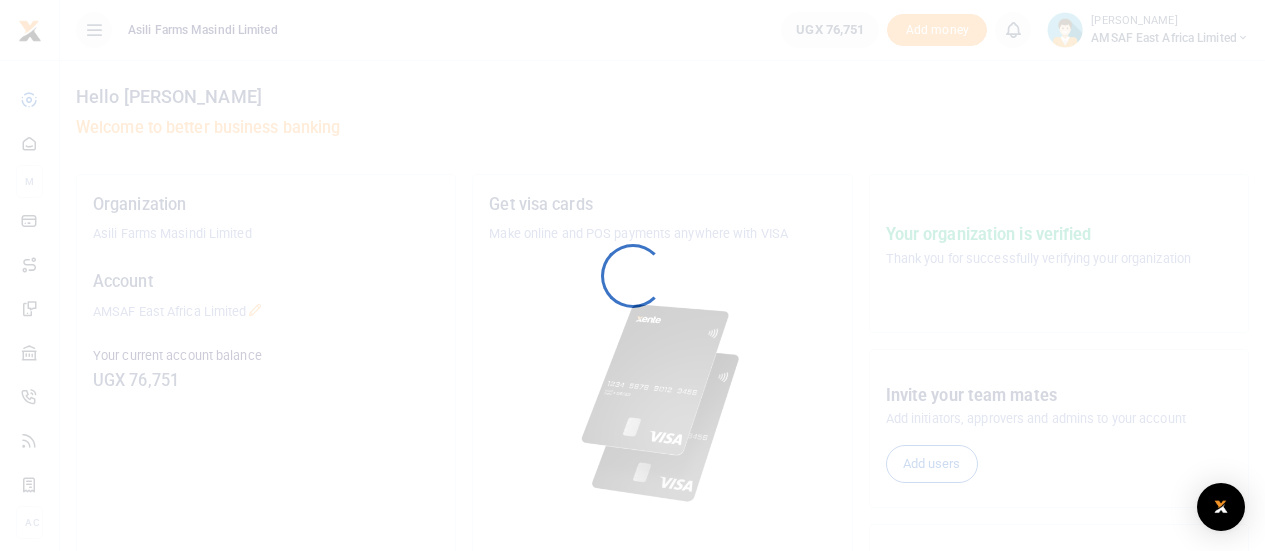 scroll, scrollTop: 0, scrollLeft: 0, axis: both 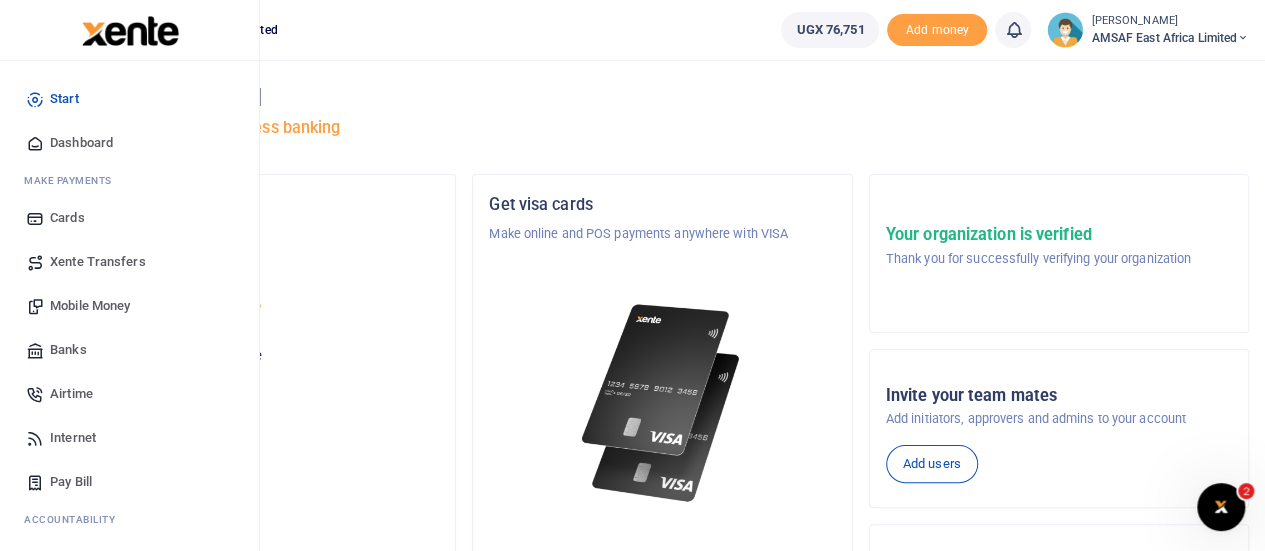 click on "Banks" at bounding box center [68, 350] 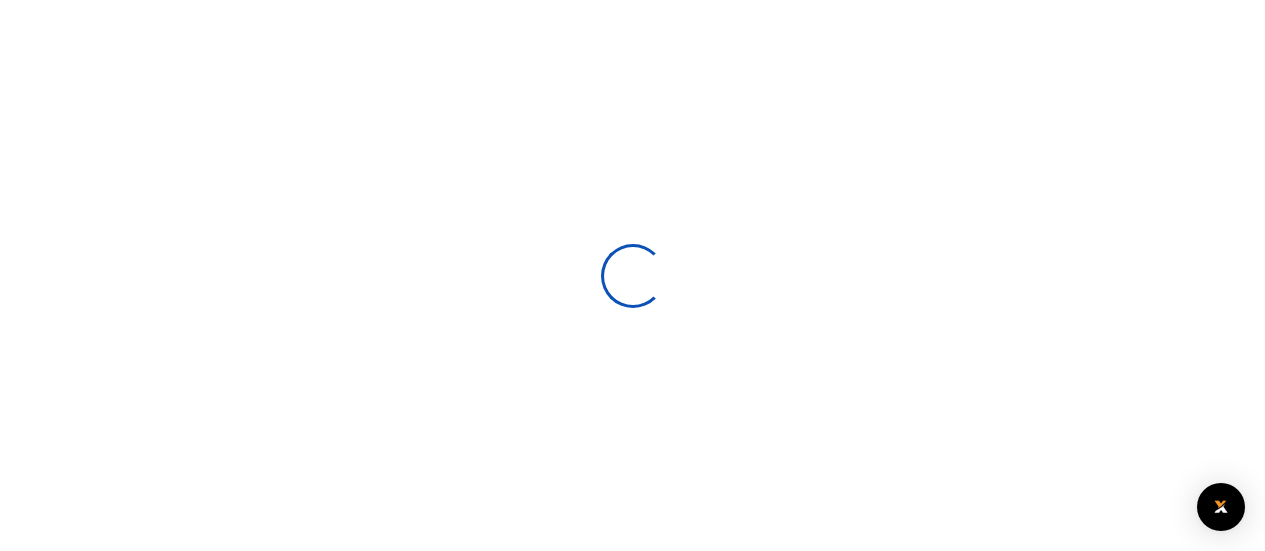 select 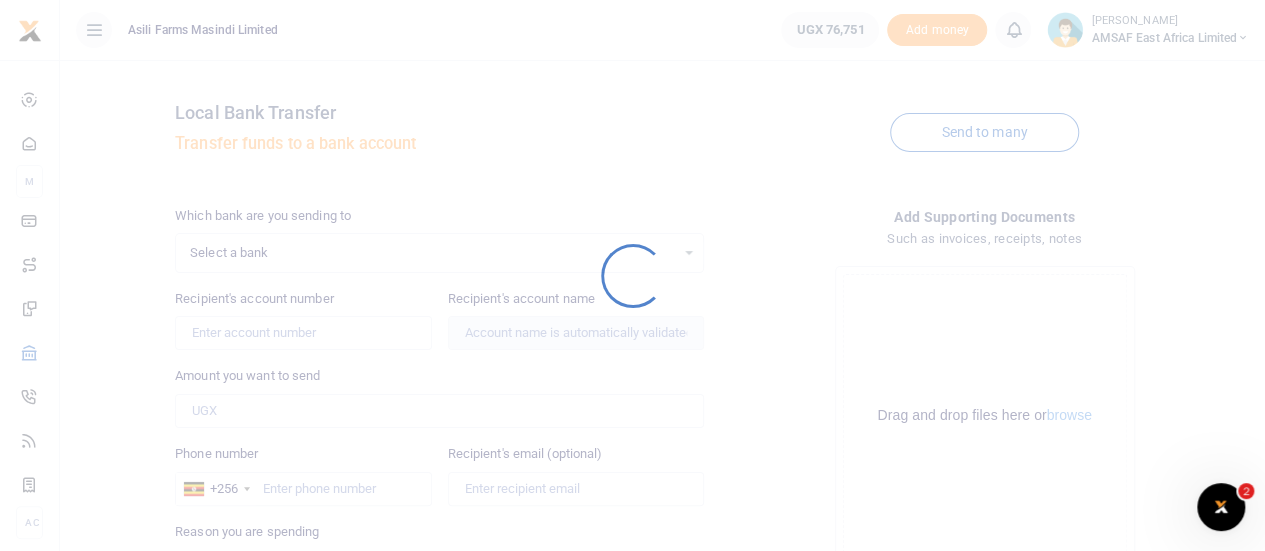 scroll, scrollTop: 0, scrollLeft: 0, axis: both 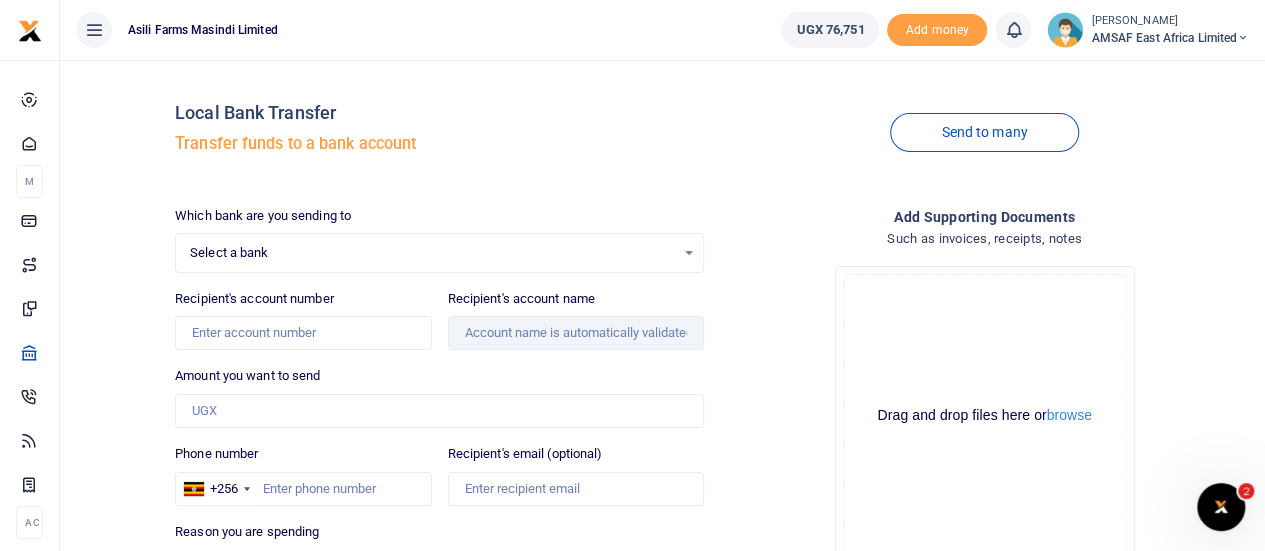 click on "Select a bank" at bounding box center [432, 253] 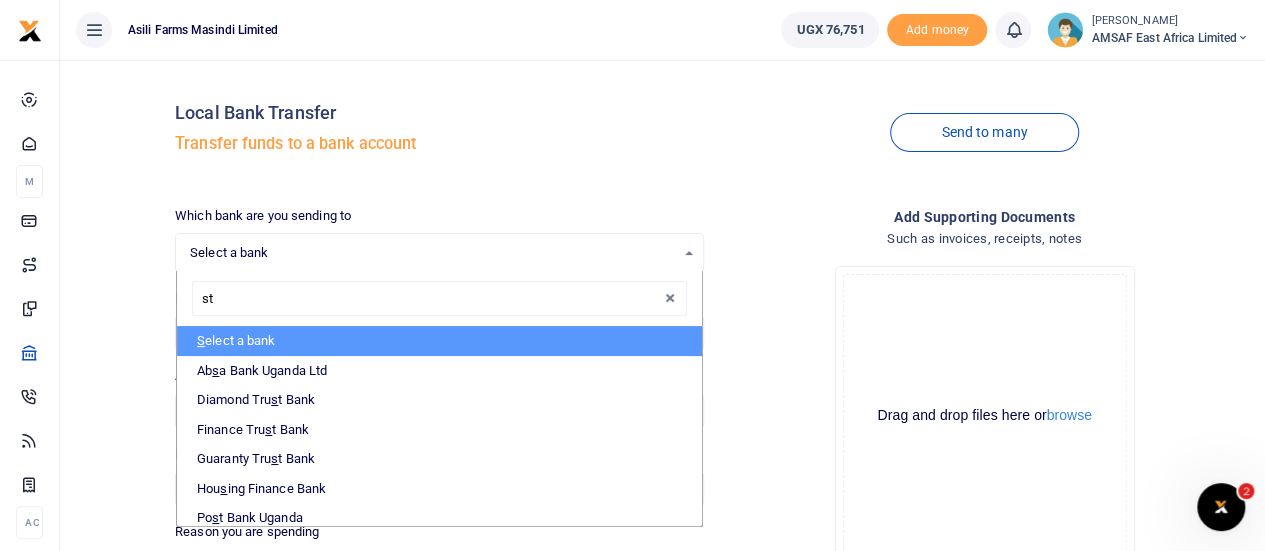 type on "sta" 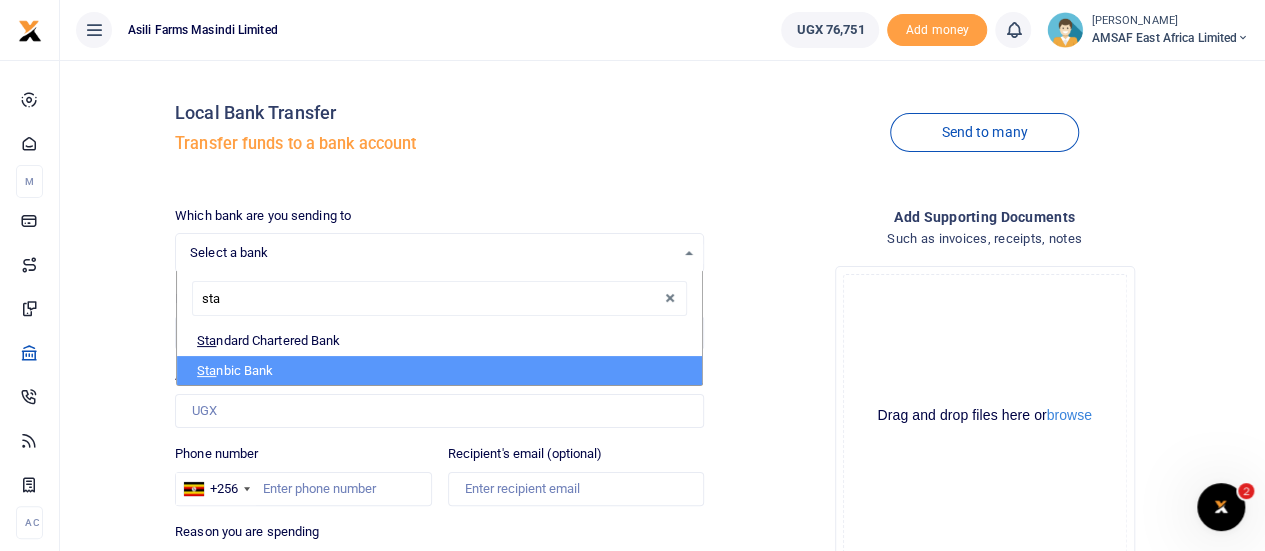 click on "Sta nbic Bank" at bounding box center (439, 371) 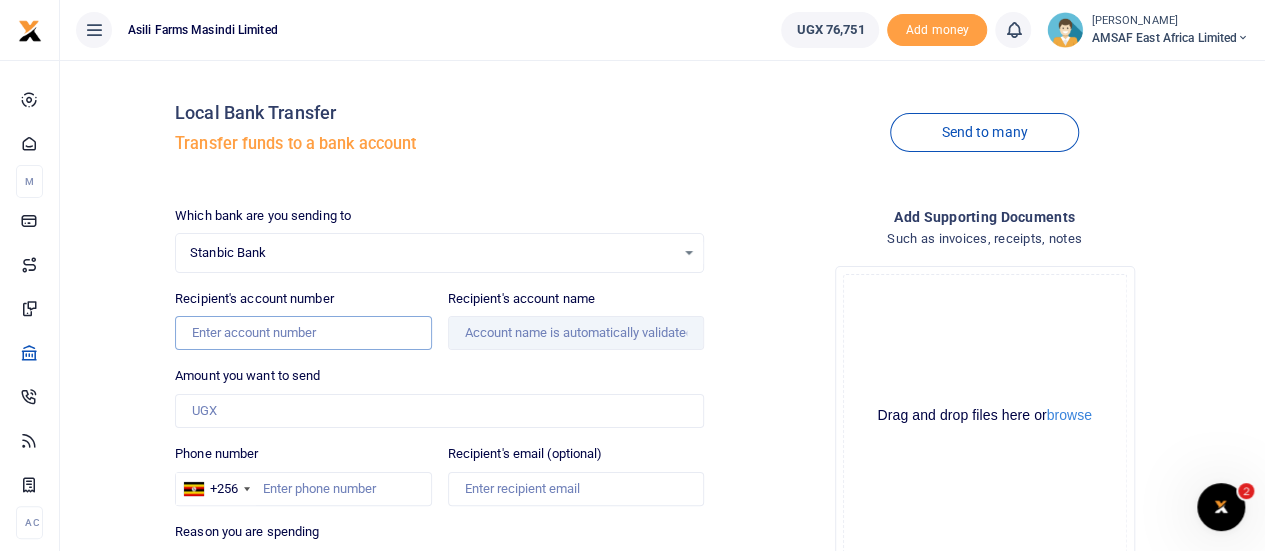 drag, startPoint x: 290, startPoint y: 346, endPoint x: 295, endPoint y: 337, distance: 10.29563 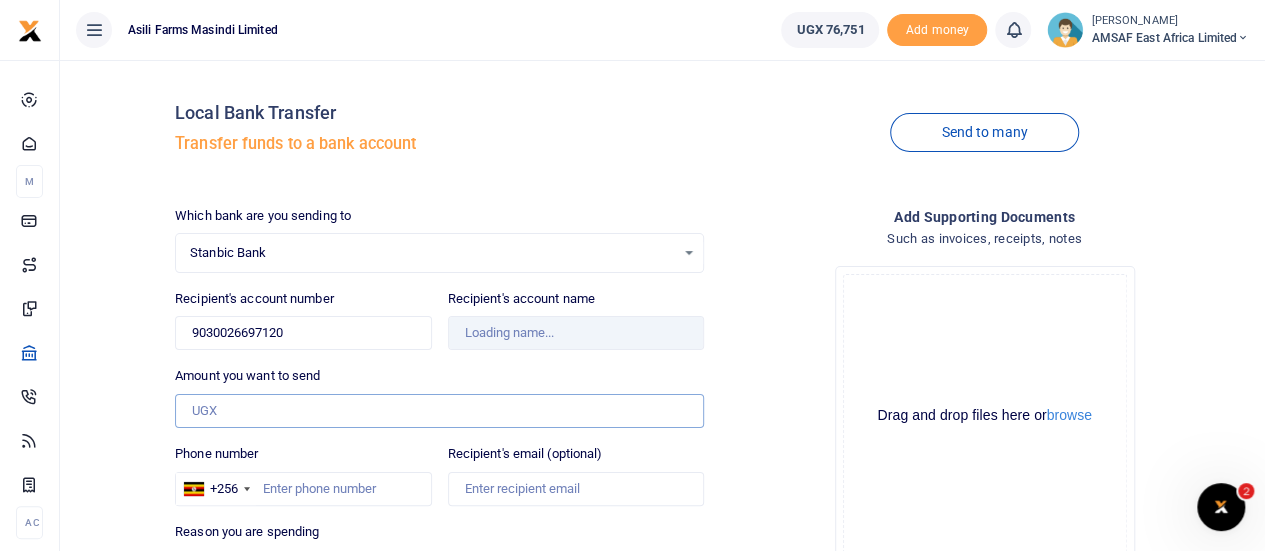 click on "Amount you want to send" at bounding box center (439, 411) 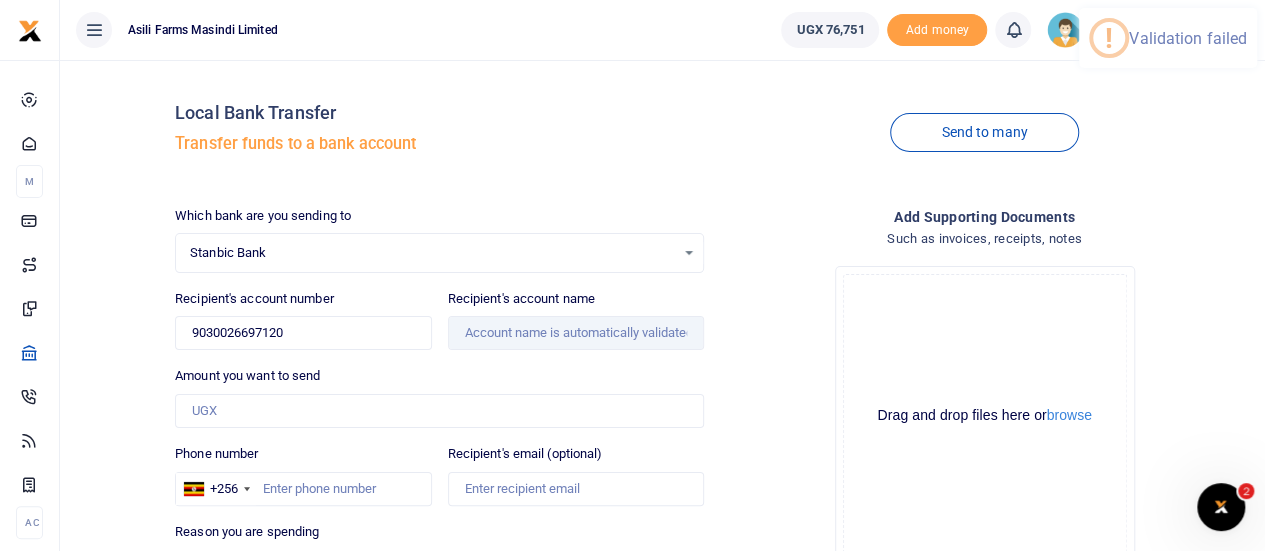 click on "Which bank are you sending to
Stanbic Bank Select an option...
Select a bank
ABC Bank
Absa Bank Uganda Ltd
Bank of Africa
Bank of Baroda
Bank Of India
Cairo Bank Uganda
Centenary Bank
DFCU Bank
Diamond Trust Bank
Ecobank
EQUITY BANK UGANDALTD
EXIM Bank
Finance Trust Bank
Guaranty Trust Bank
Housing Finance Bank
I & M Bank Uganda Ltd
Kenya Commercial Bank
NCBA Bank
Opportunity Bank
Post Bank Uganda
Standard Chartered Bank
Stanbic Bank
Tropical Bank
United Bank for Africa
Uganda Development Bank
UGAFODE MFI
Recipient's account number
9030026697120
+256 Uganda" at bounding box center (439, 497) 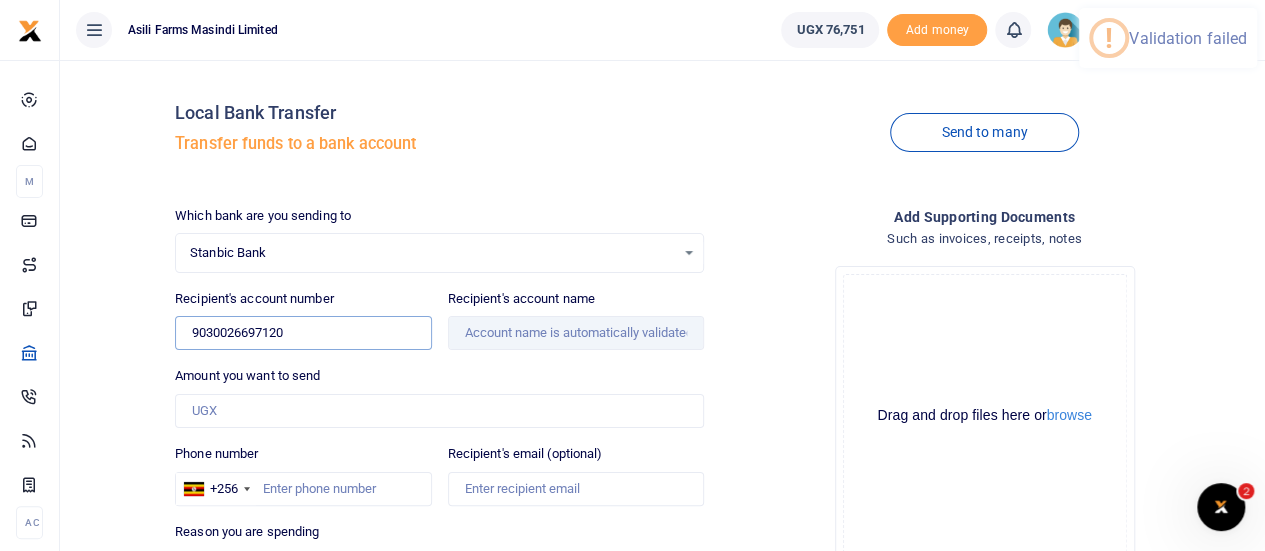 click on "9030026697120" at bounding box center [303, 333] 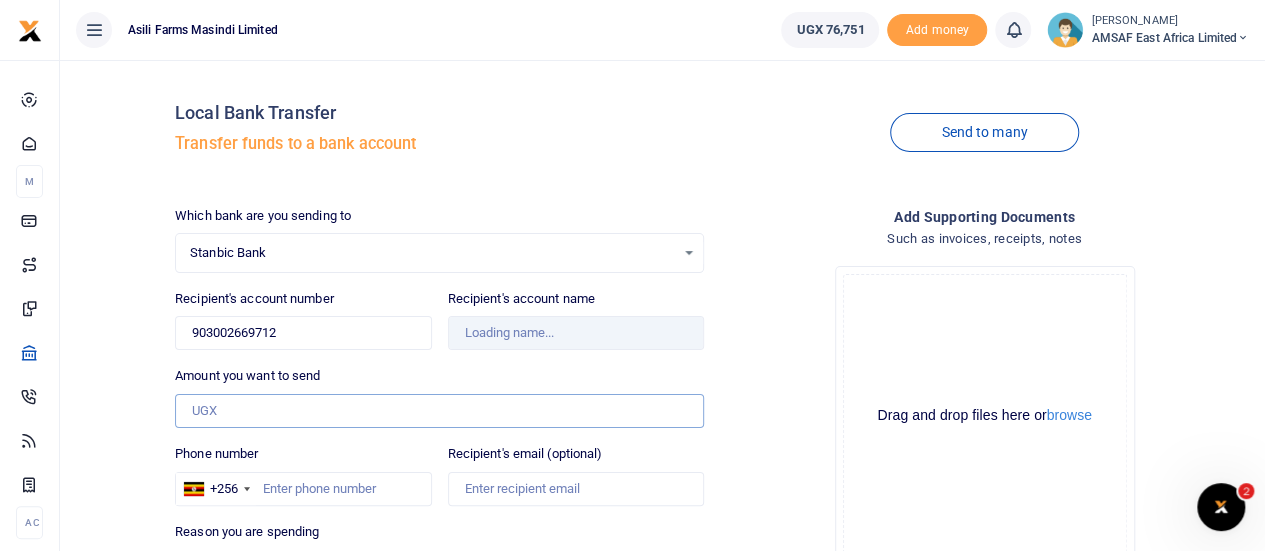 click on "Amount you want to send" at bounding box center [439, 411] 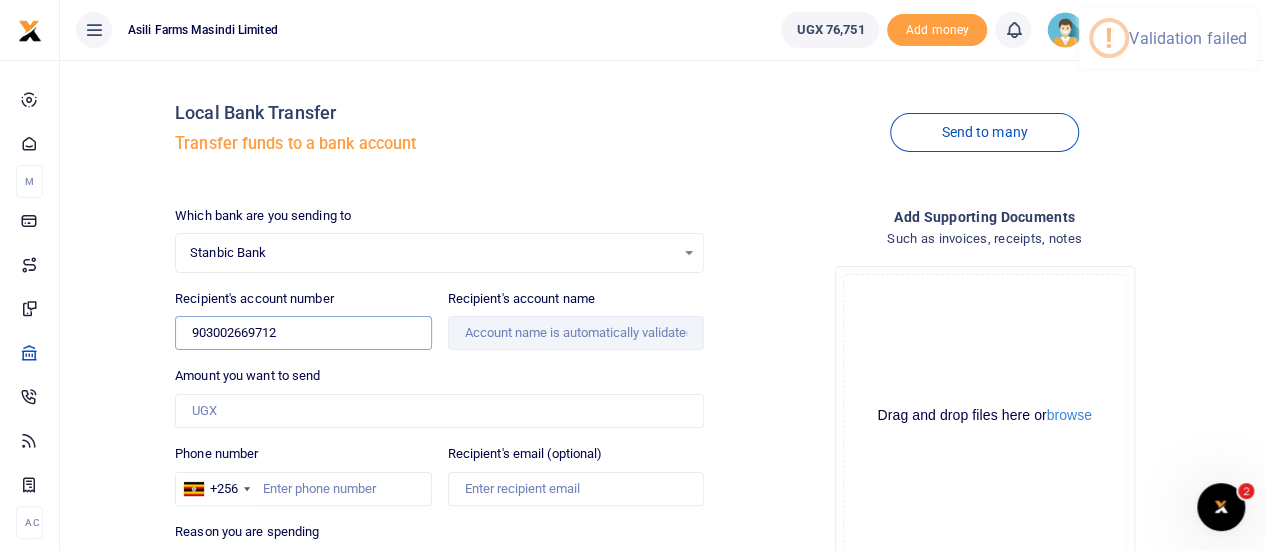click on "903002669712" at bounding box center [303, 333] 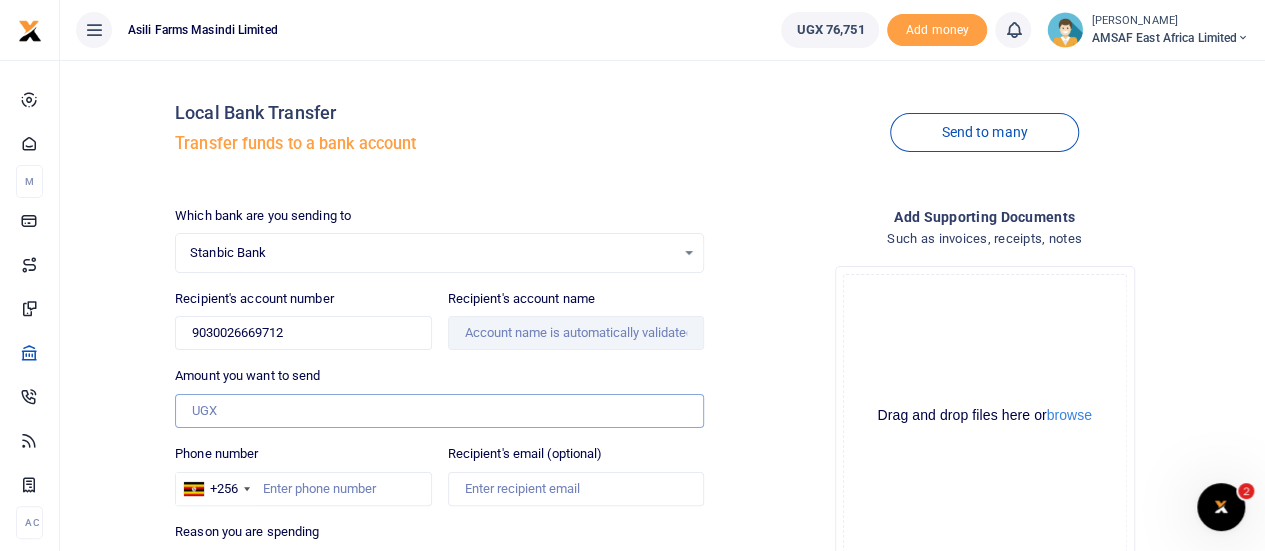 click on "Amount you want to send" at bounding box center (439, 411) 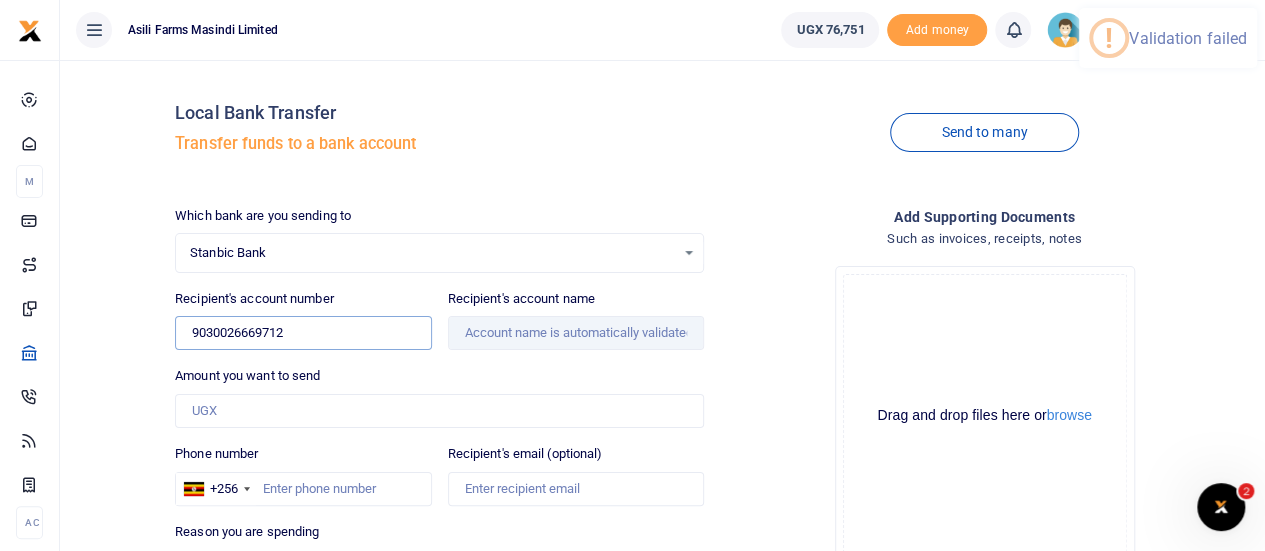 click on "9030026669712" at bounding box center (303, 333) 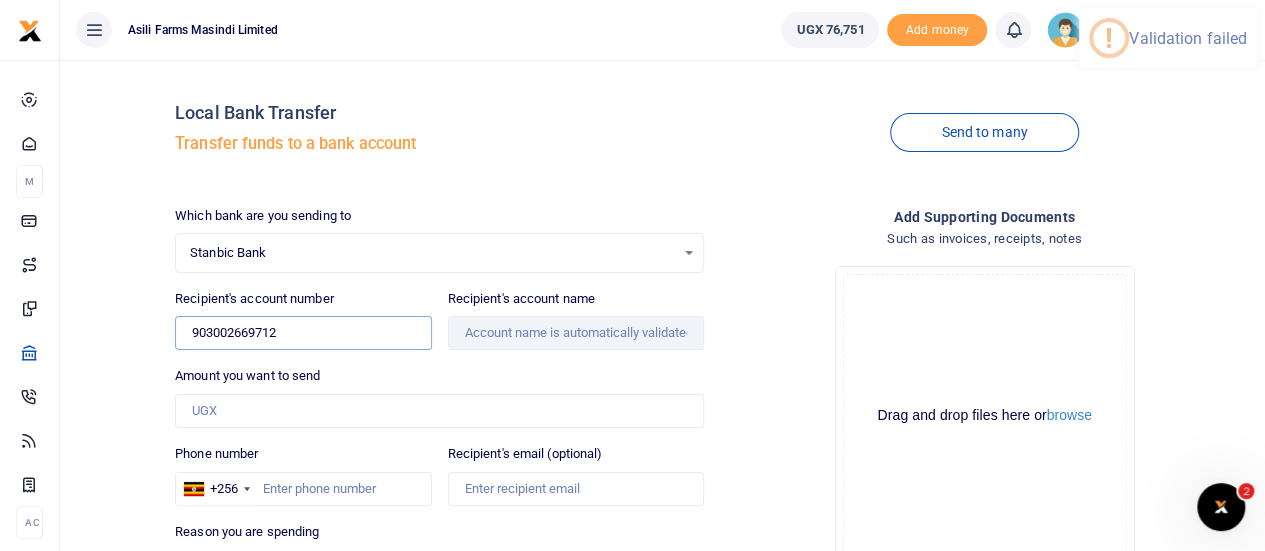 type on "903002669712" 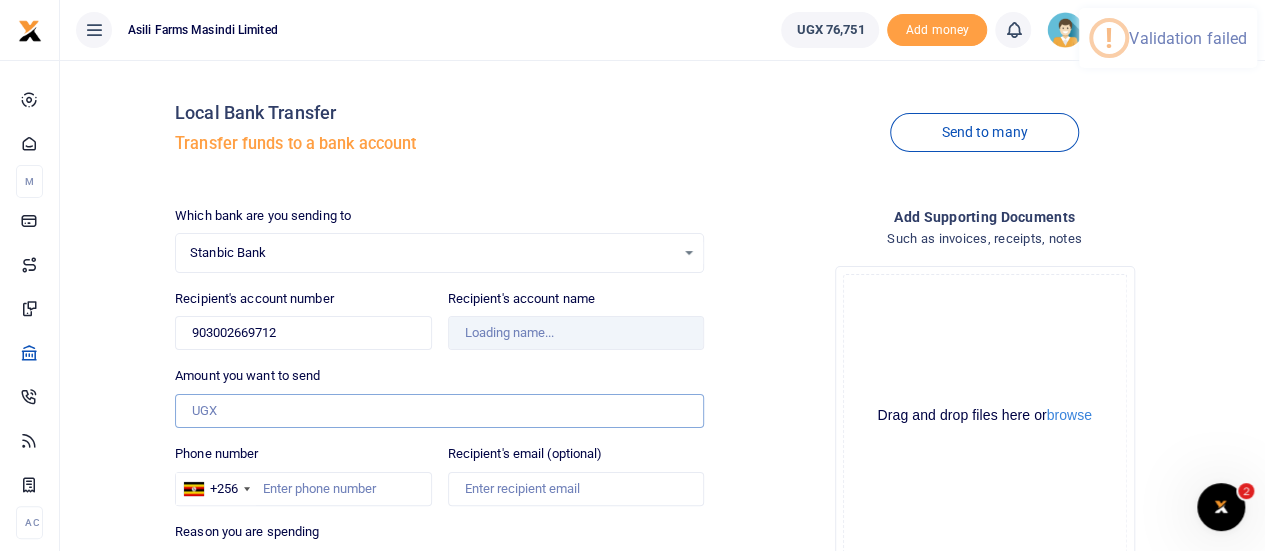 click on "Amount you want to send" at bounding box center [439, 411] 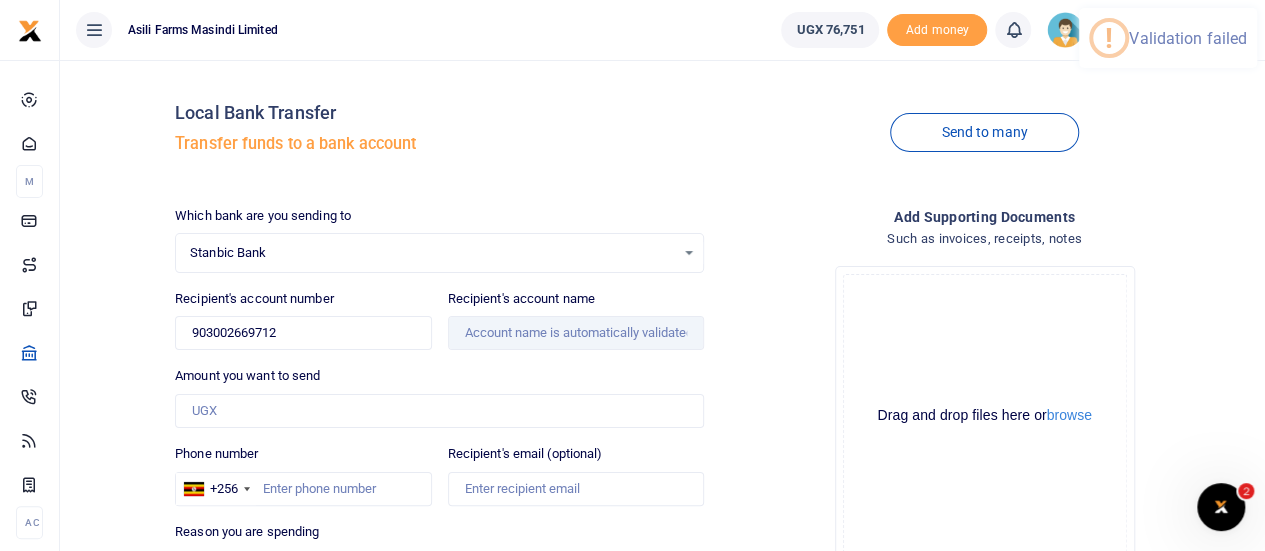 click on "Which bank are you sending to
Stanbic Bank Select an option...
Select a bank
ABC Bank
Absa Bank Uganda Ltd
Bank of Africa
Bank of Baroda
Bank Of India
Cairo Bank Uganda
Centenary Bank
DFCU Bank
Diamond Trust Bank
Ecobank
EQUITY BANK UGANDALTD
EXIM Bank
Finance Trust Bank
Guaranty Trust Bank
Housing Finance Bank
I & M Bank Uganda Ltd
Kenya Commercial Bank
NCBA Bank
Opportunity Bank
Post Bank Uganda
Standard Chartered Bank
Stanbic Bank
Tropical Bank
United Bank for Africa
Uganda Development Bank
UGAFODE MFI
Recipient's account number
903002669712
Phone number" at bounding box center [439, 497] 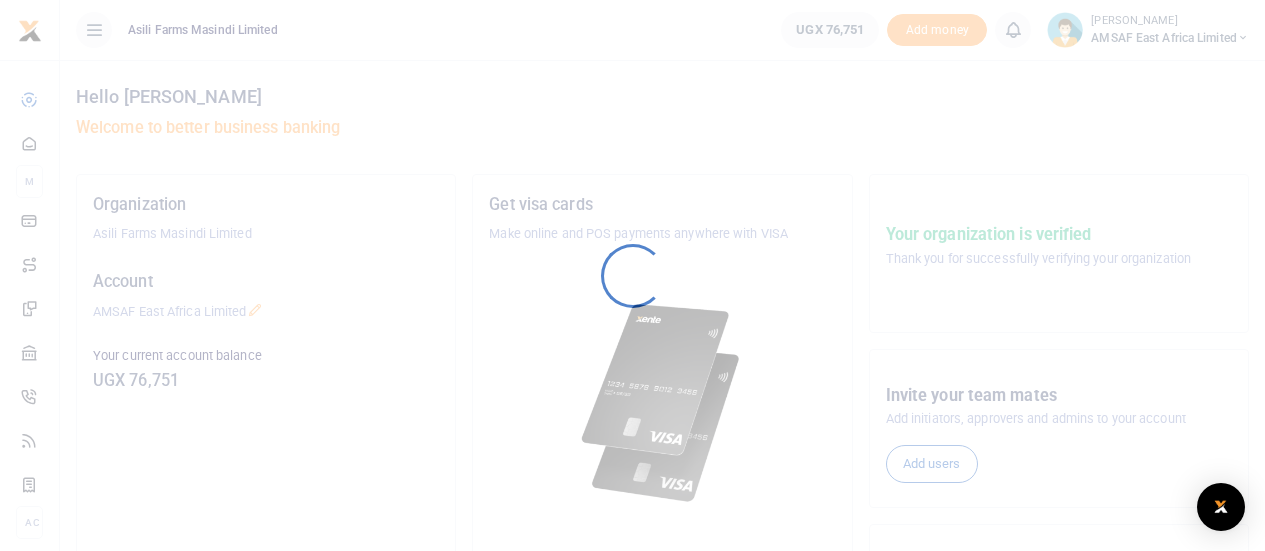 scroll, scrollTop: 0, scrollLeft: 0, axis: both 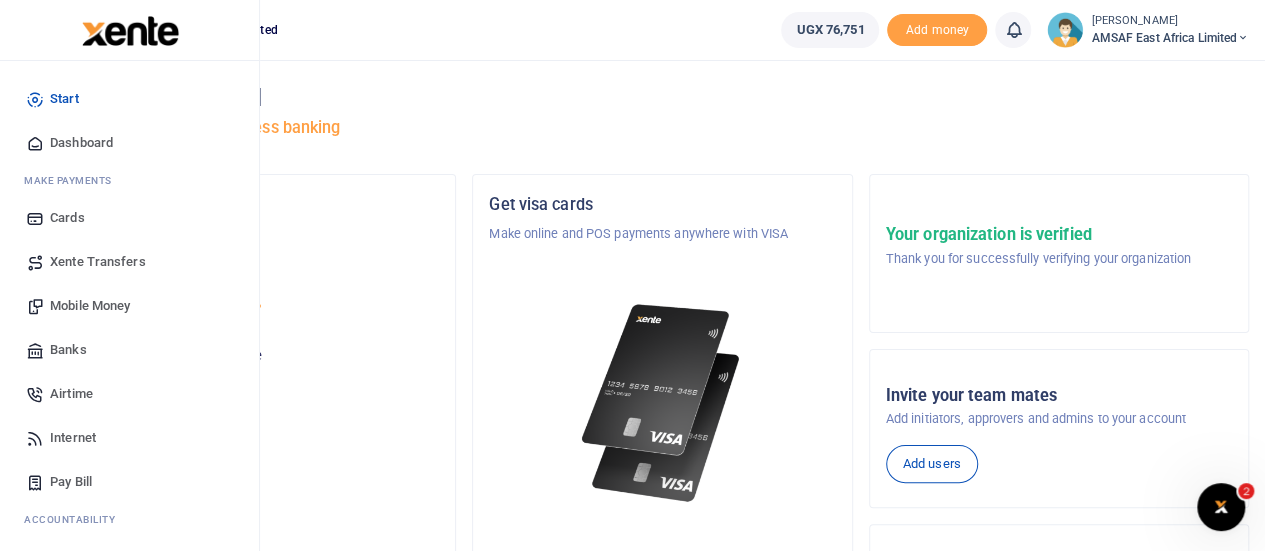 click on "Banks" at bounding box center (68, 350) 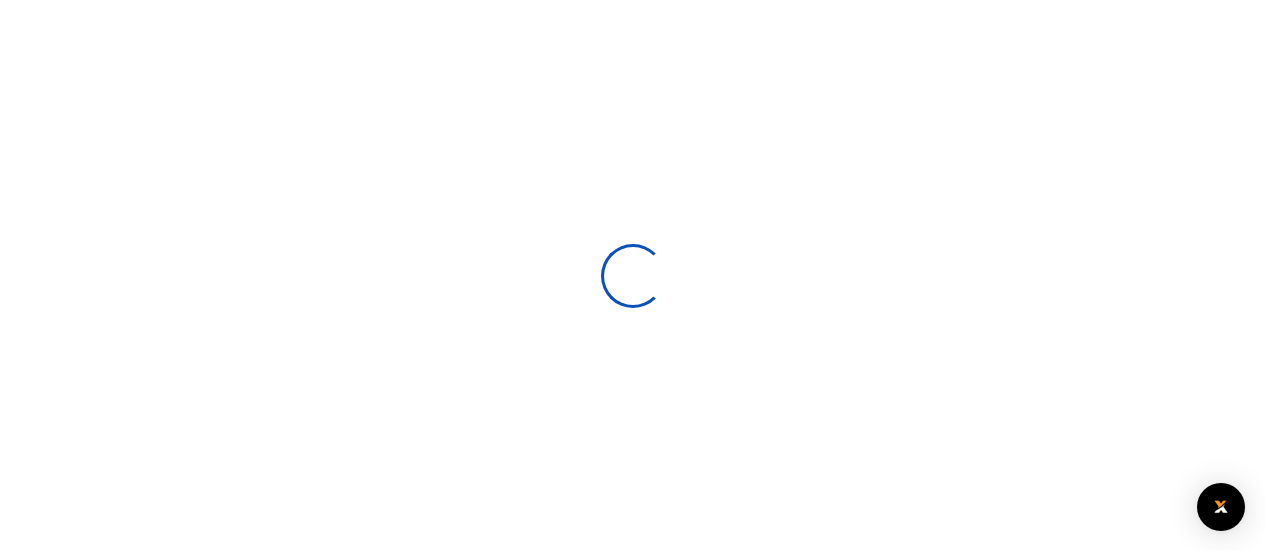 scroll, scrollTop: 0, scrollLeft: 0, axis: both 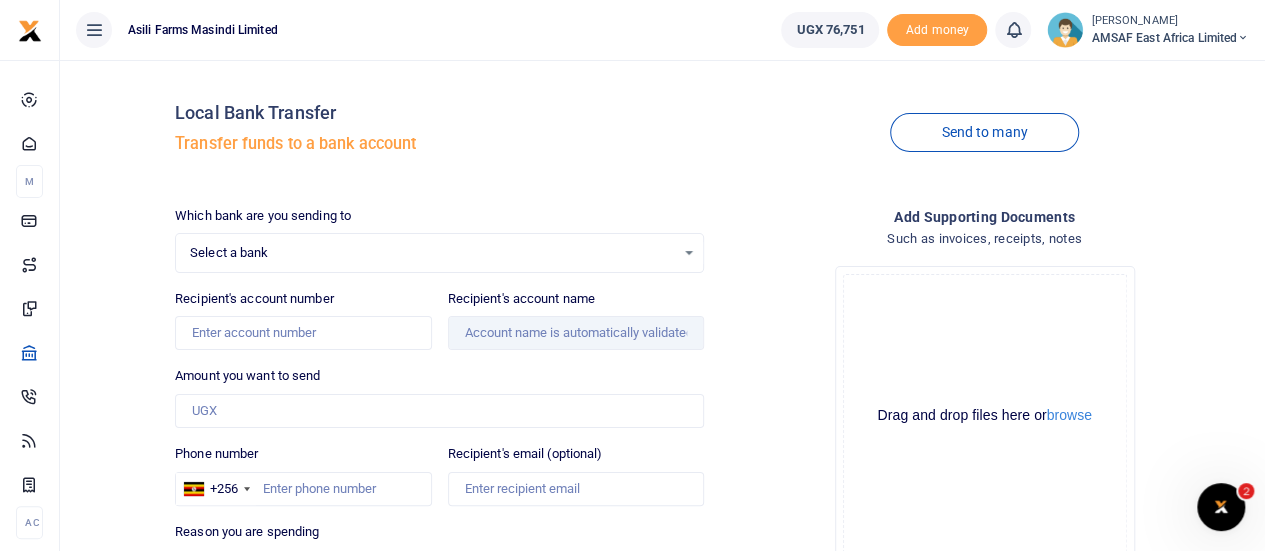 click on "Select a bank" at bounding box center (432, 253) 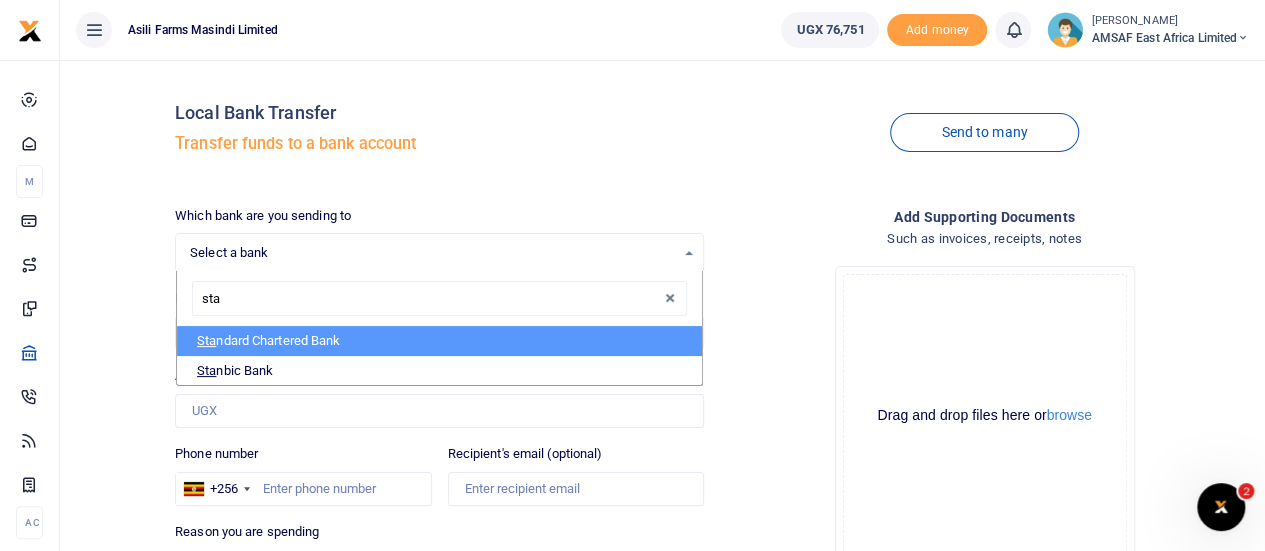 type on "[PERSON_NAME]" 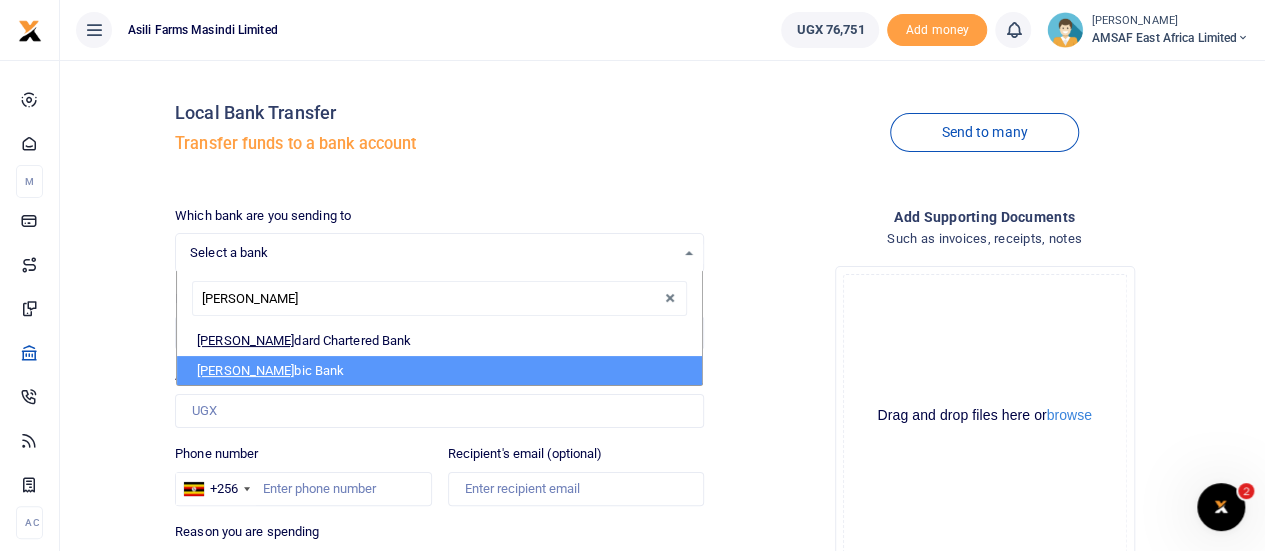 click on "[PERSON_NAME] bic Bank" at bounding box center (439, 371) 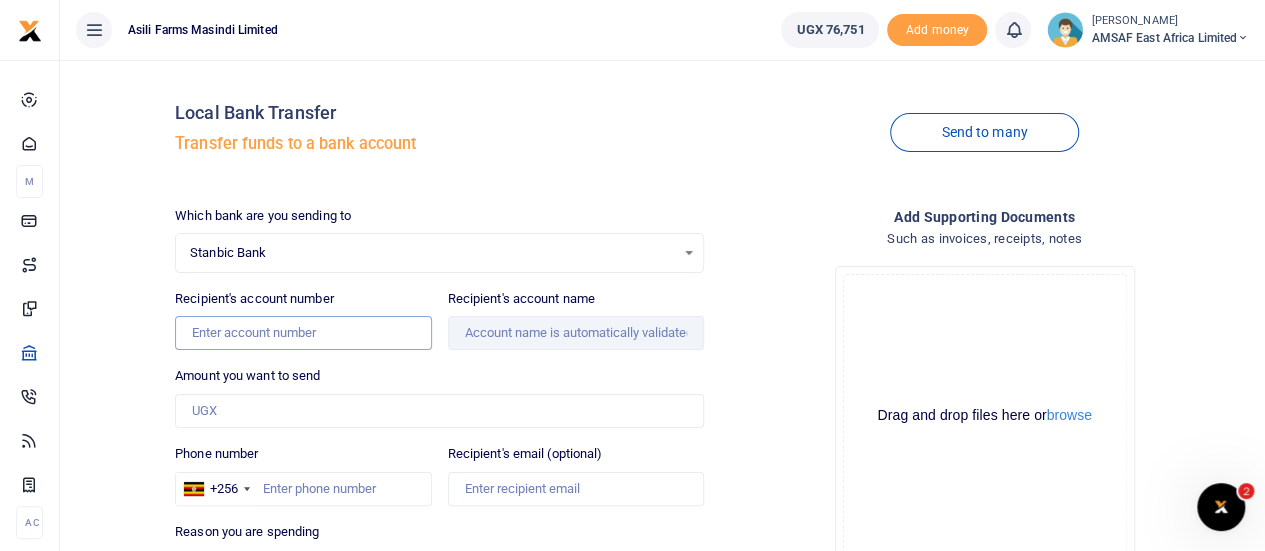 click on "Recipient's account number" at bounding box center [303, 333] 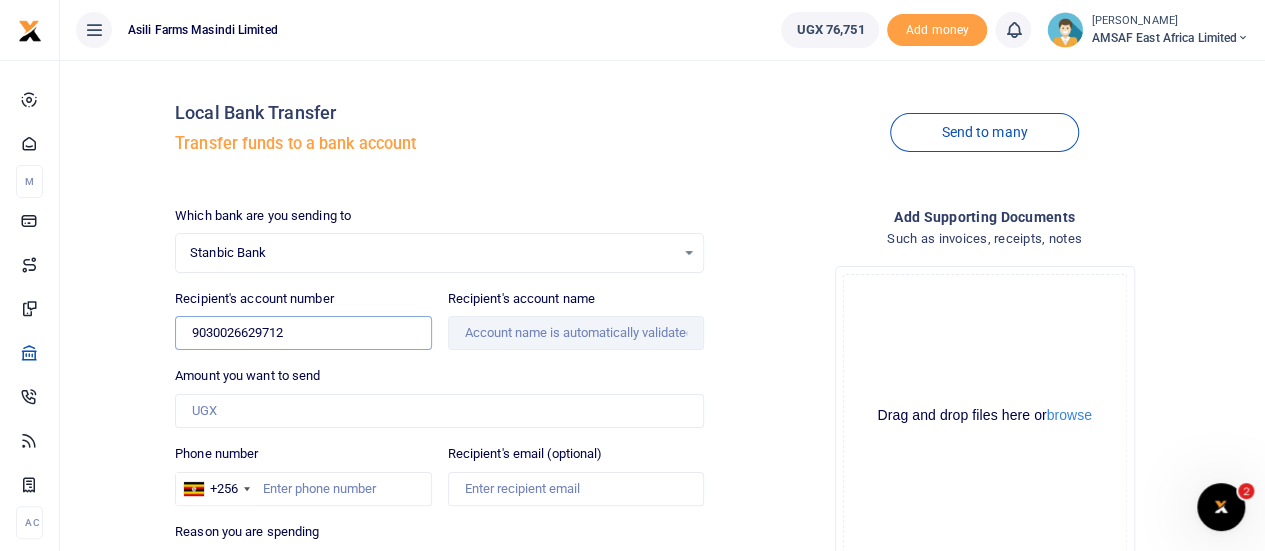 type on "9030026629712" 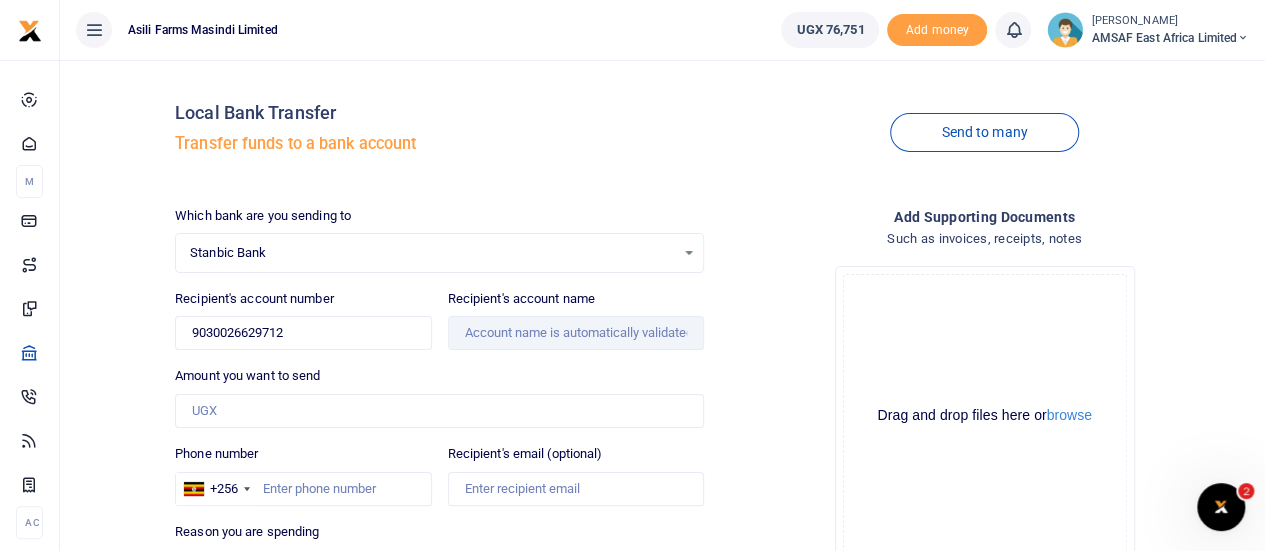 click on "Amount you want to send" at bounding box center [247, 376] 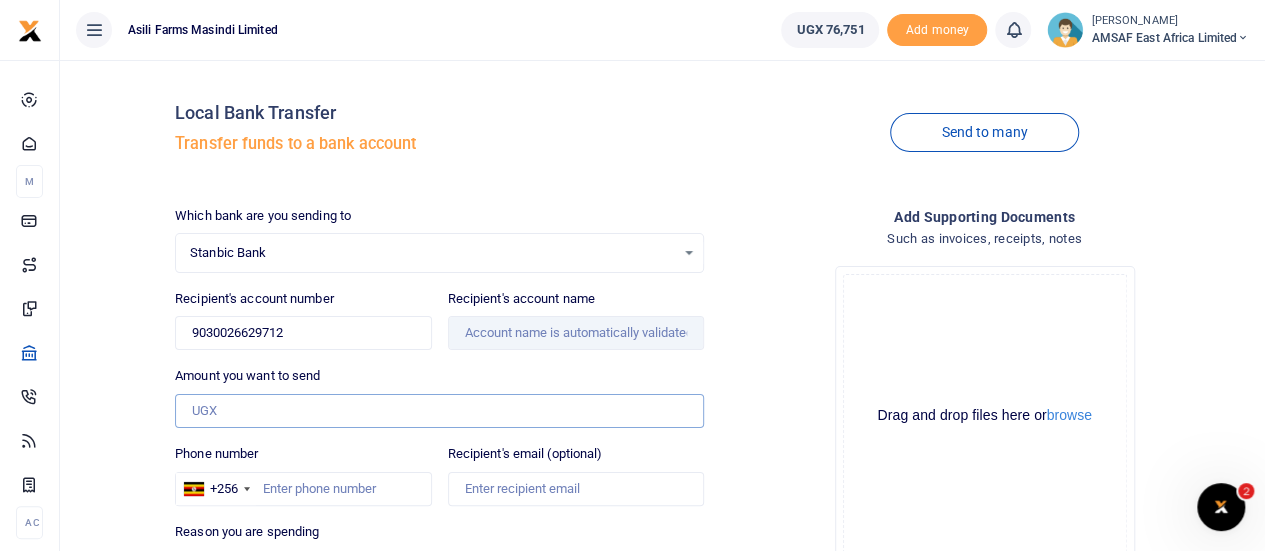 click on "Amount you want to send" at bounding box center [439, 411] 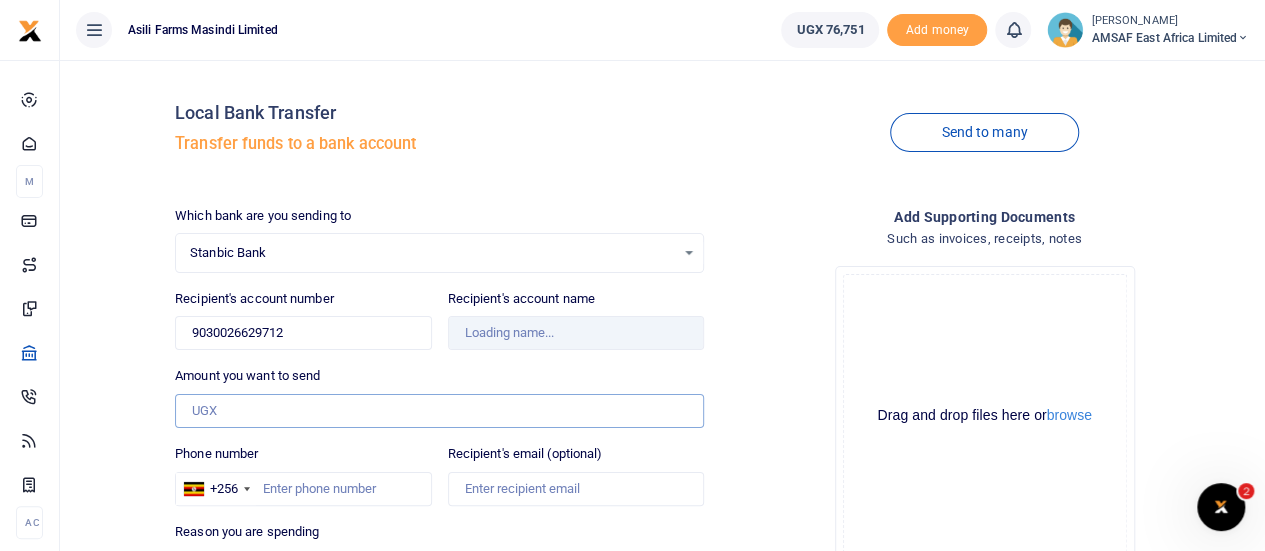 type on "[PERSON_NAME]" 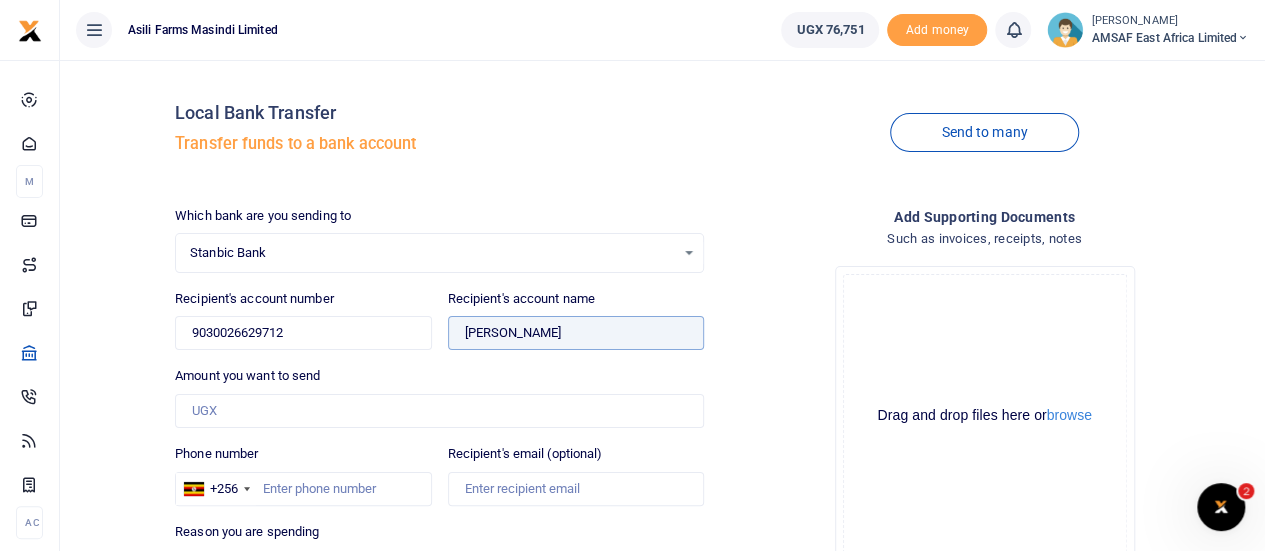 click on "Found" at bounding box center [576, 333] 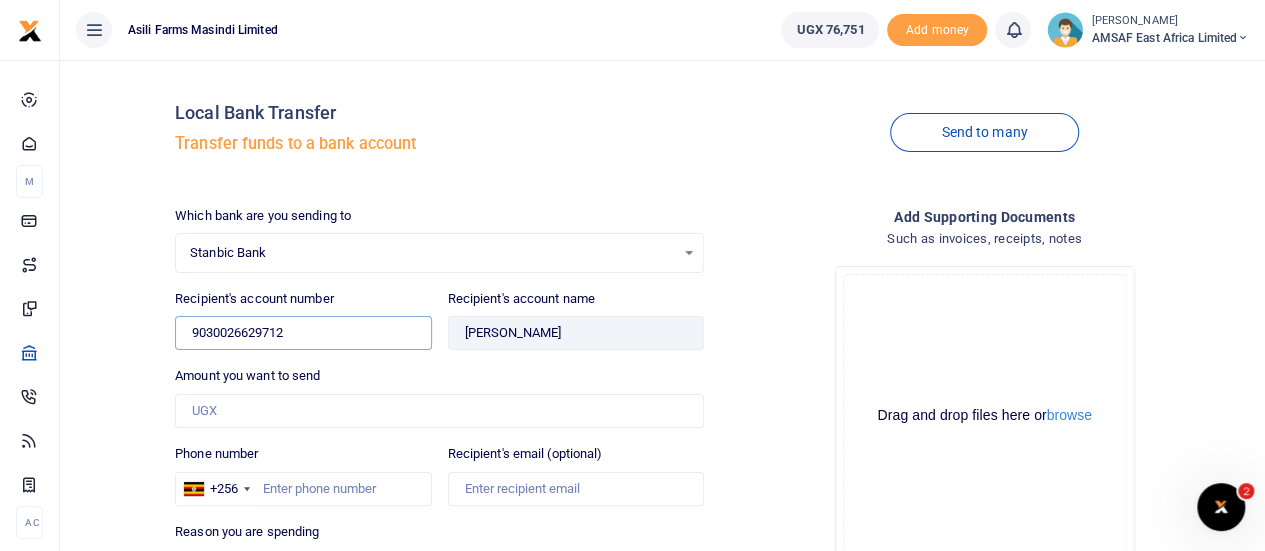 click on "9030026629712" at bounding box center [303, 333] 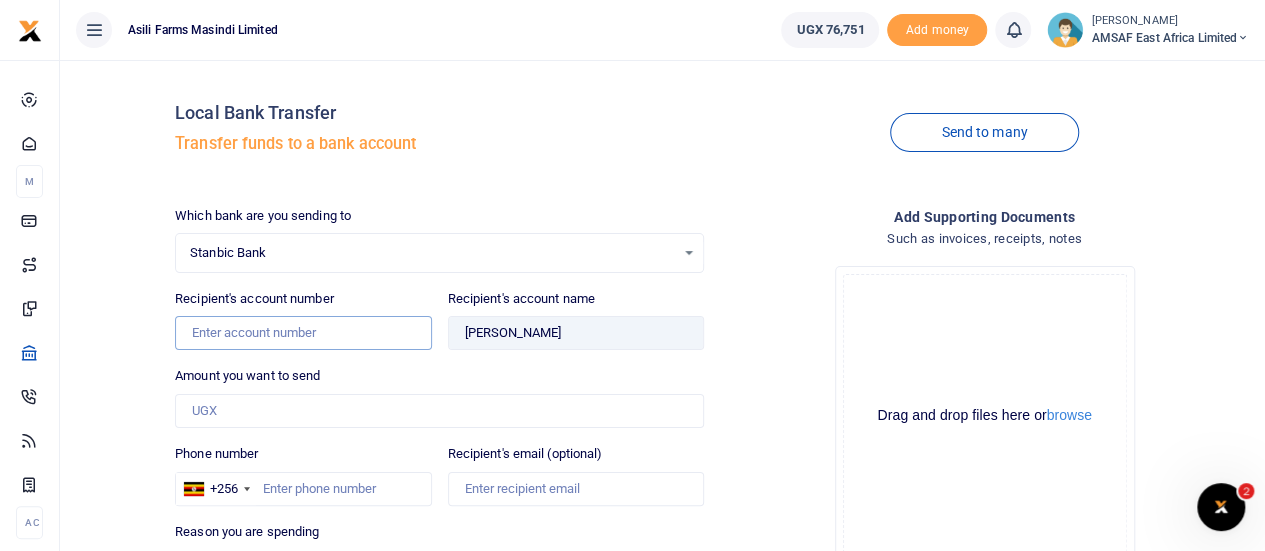 type 